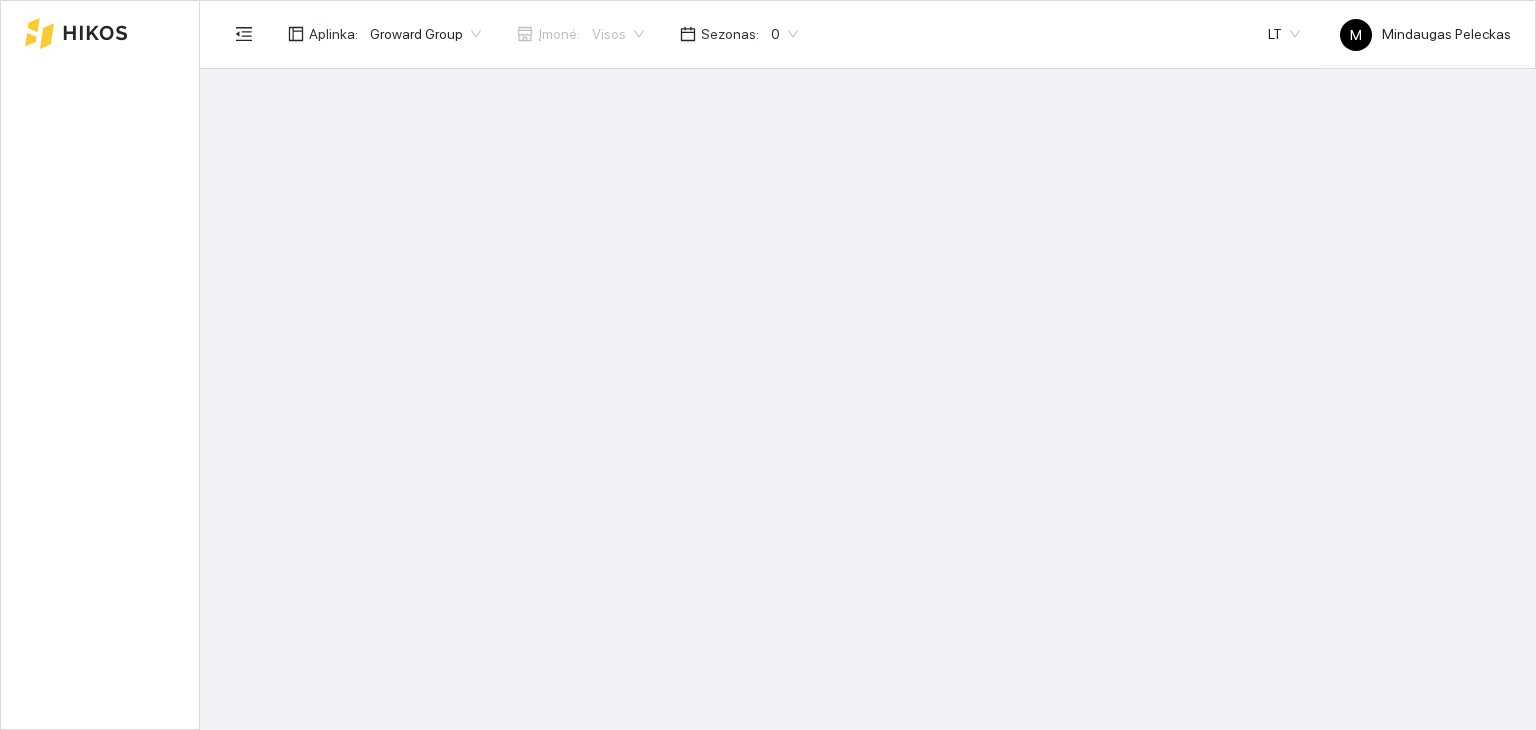 scroll, scrollTop: 0, scrollLeft: 0, axis: both 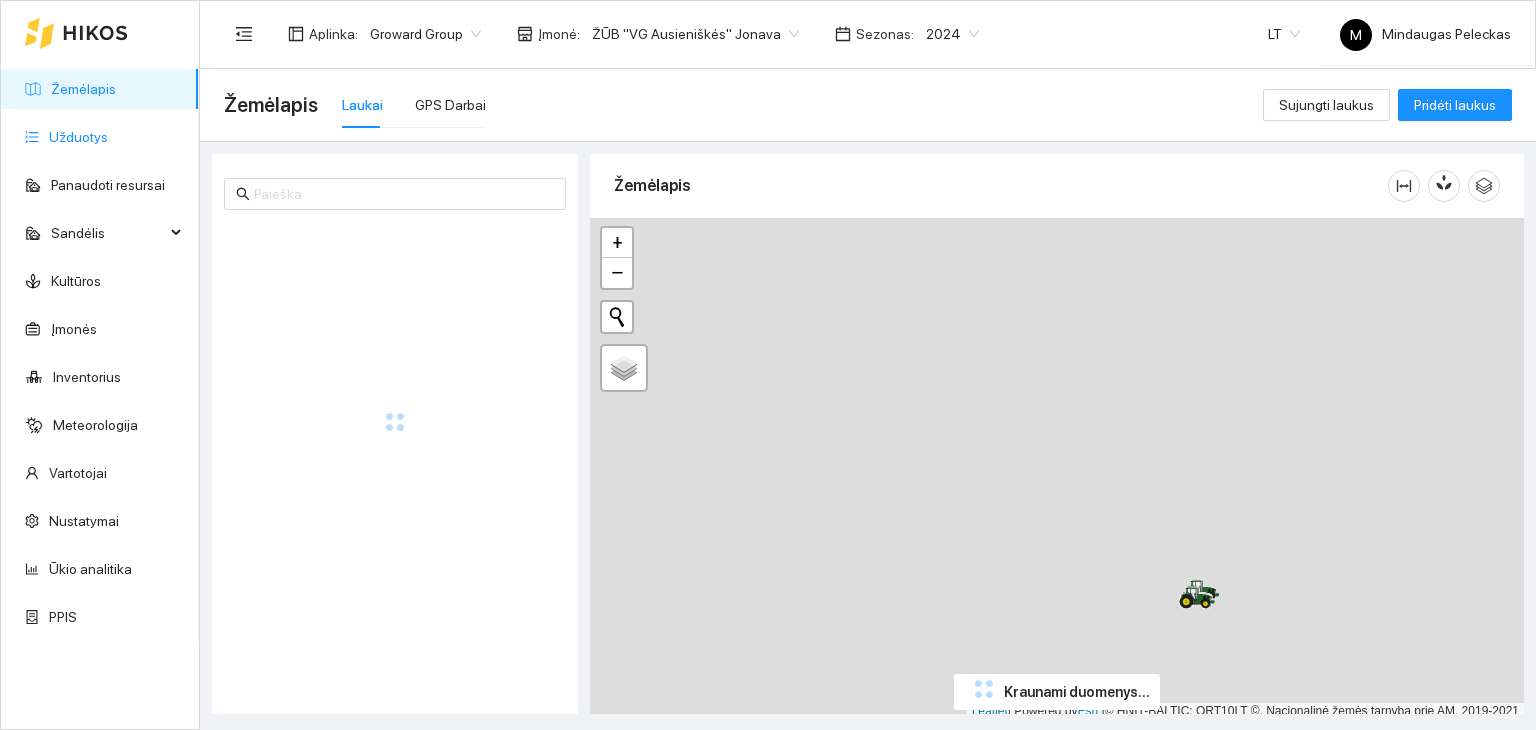 click on "Užduotys" at bounding box center (78, 137) 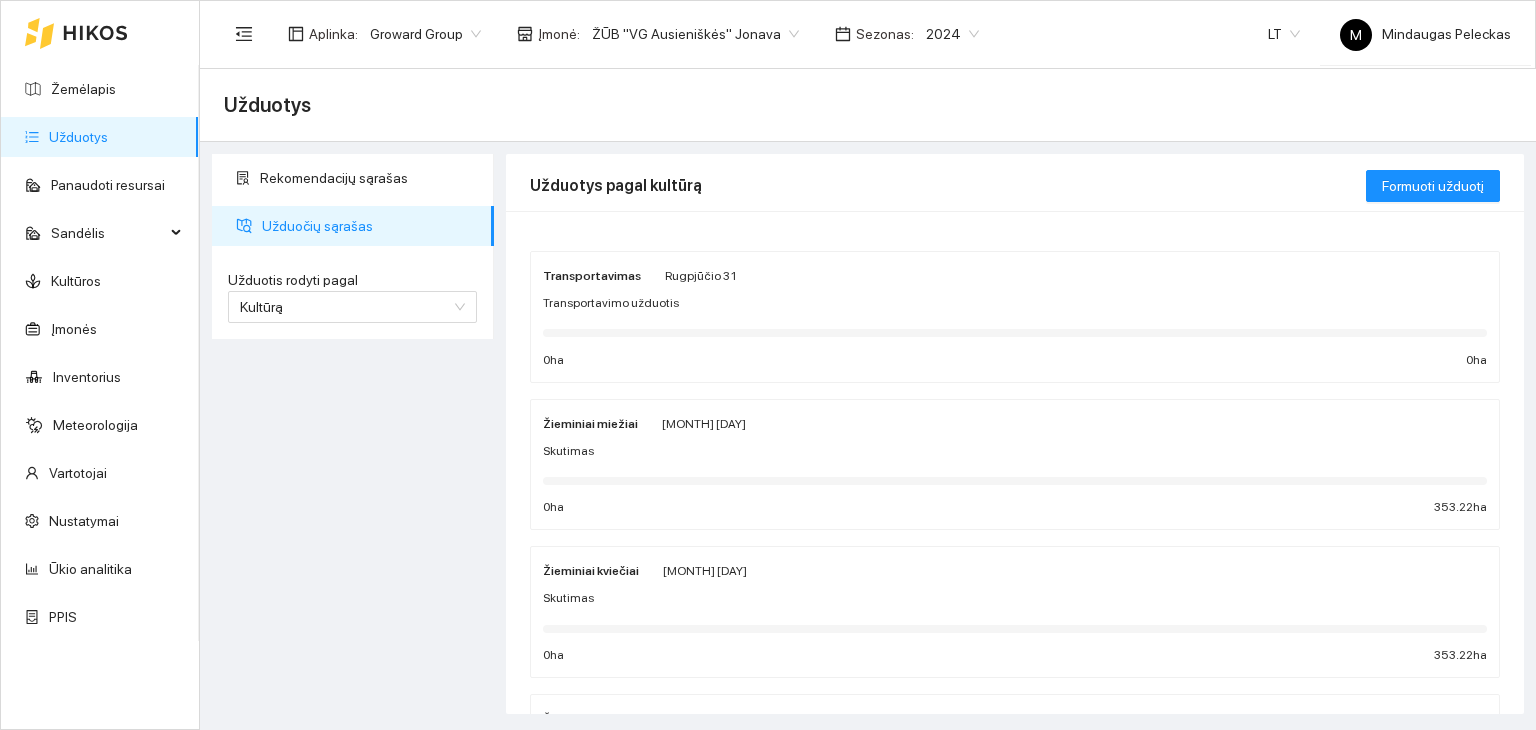 click on "Sezonas :" at bounding box center (885, 34) 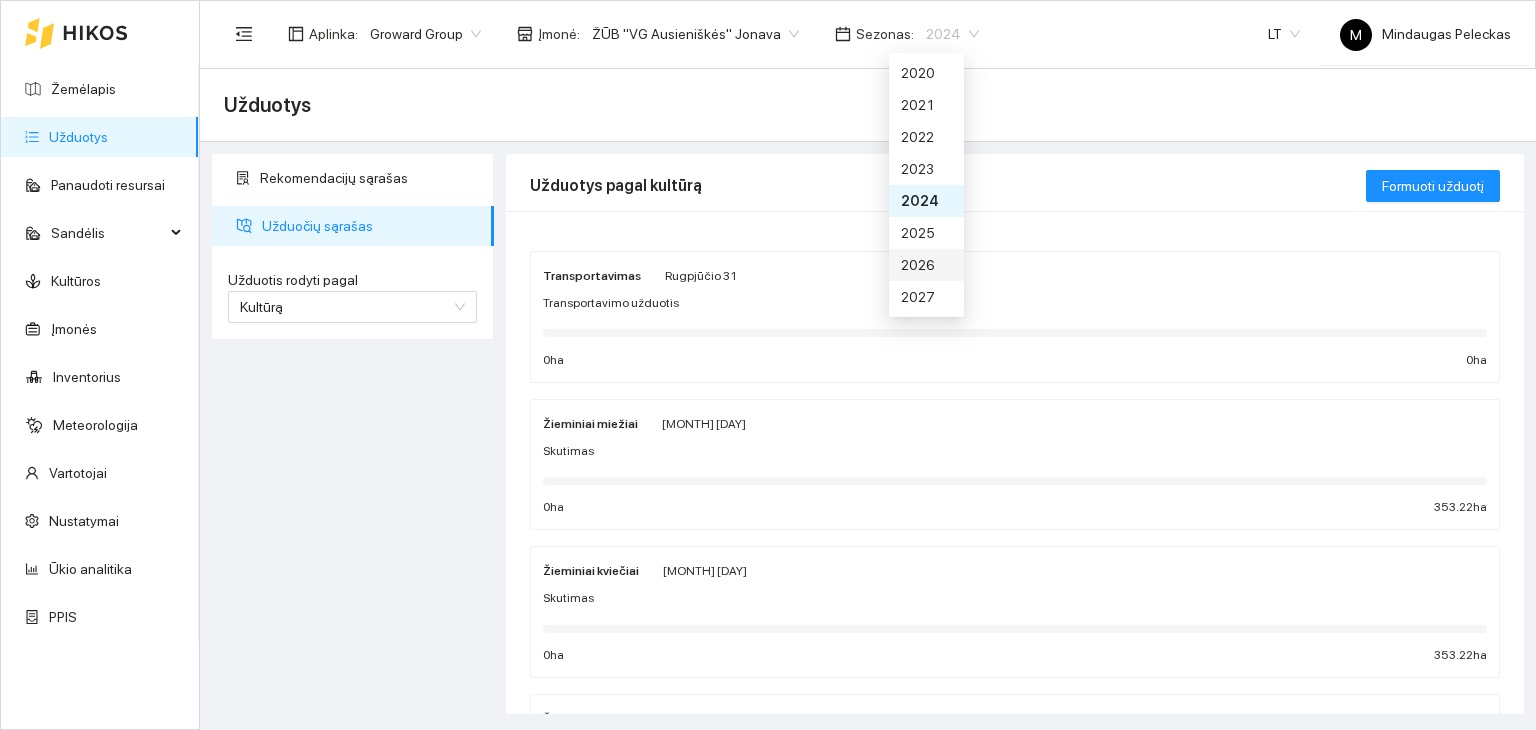 click on "2026" at bounding box center [926, 265] 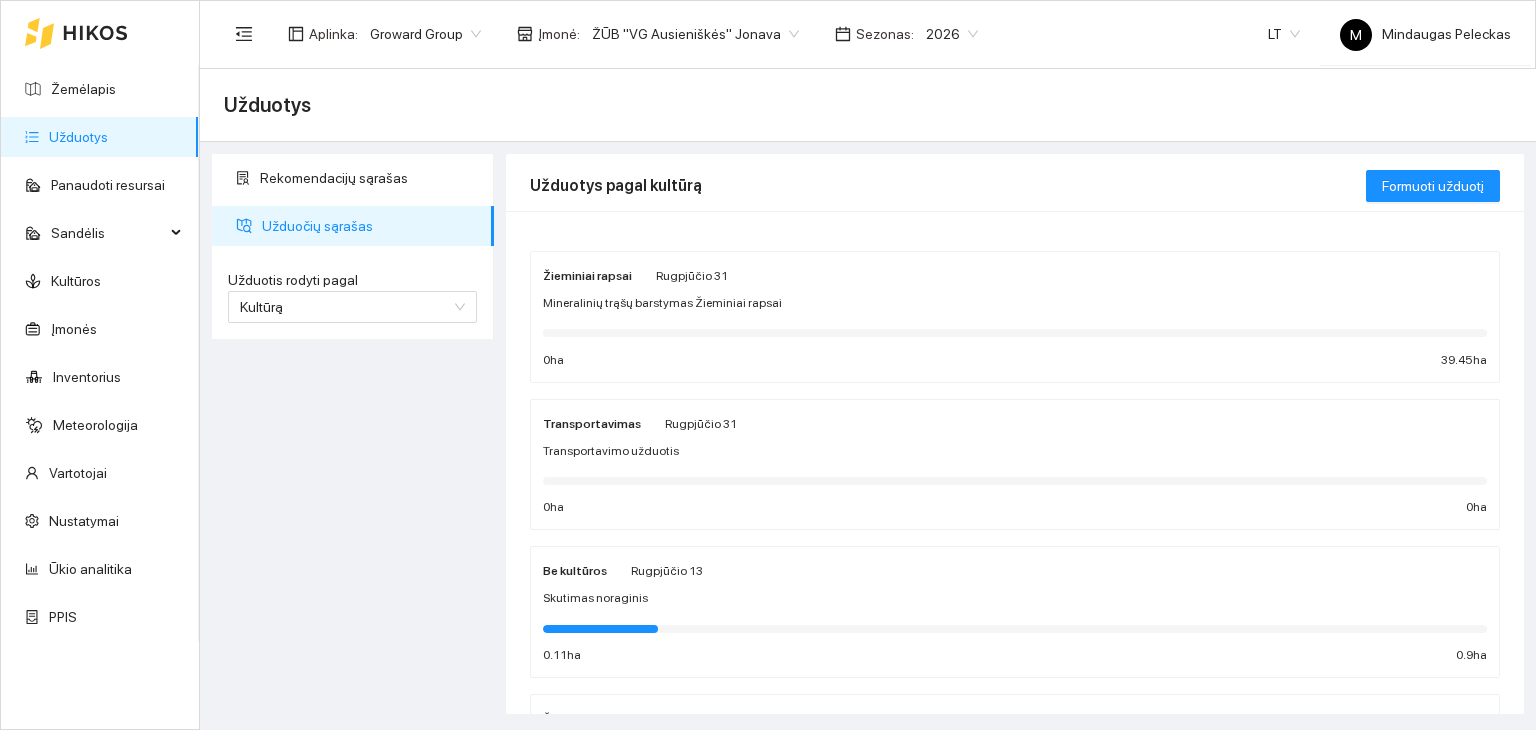 click on "Užduotys" at bounding box center [868, 105] 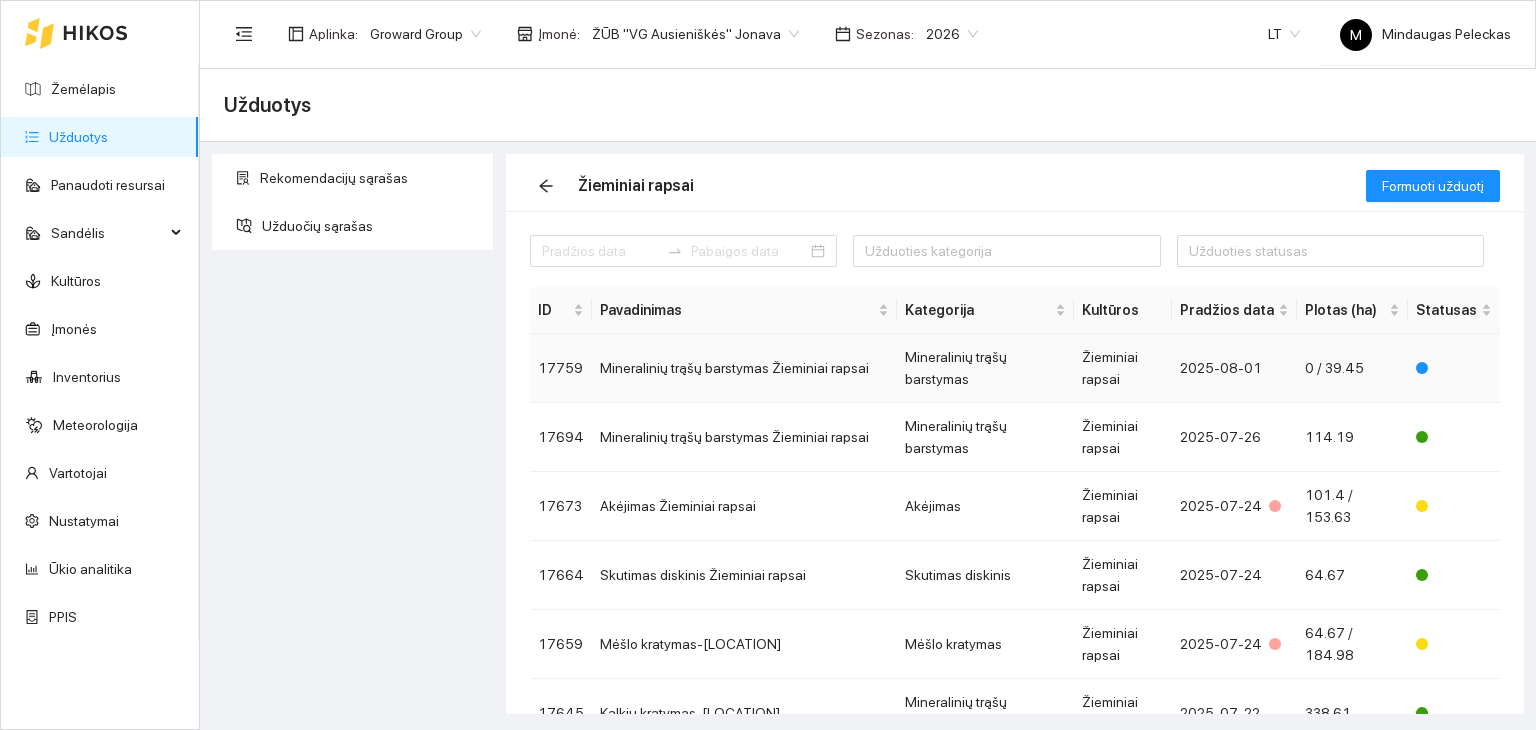 click on "Mineralinių trąšų barstymas Žieminiai rapsai" at bounding box center (744, 368) 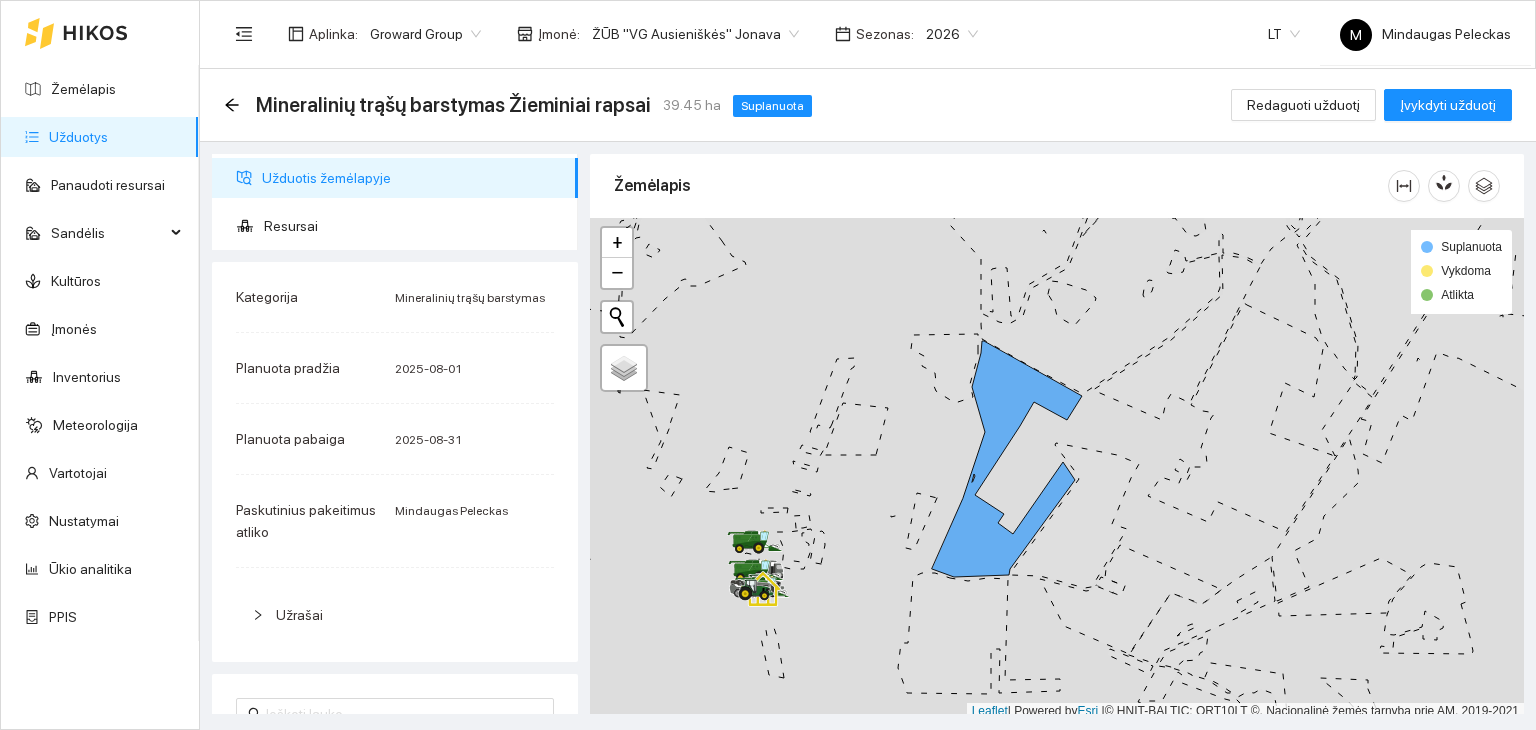 click on "Užduotys" at bounding box center (78, 137) 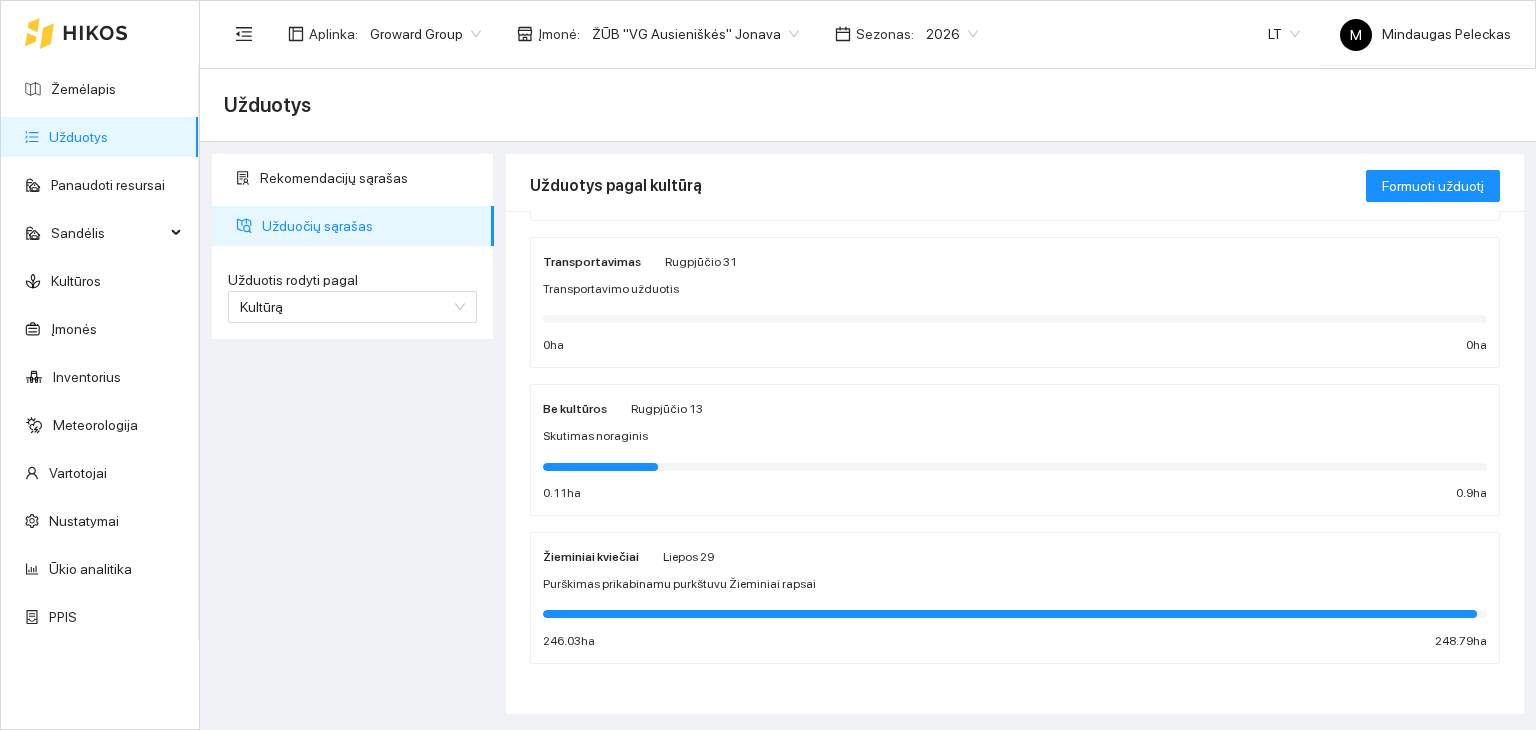 scroll, scrollTop: 166, scrollLeft: 0, axis: vertical 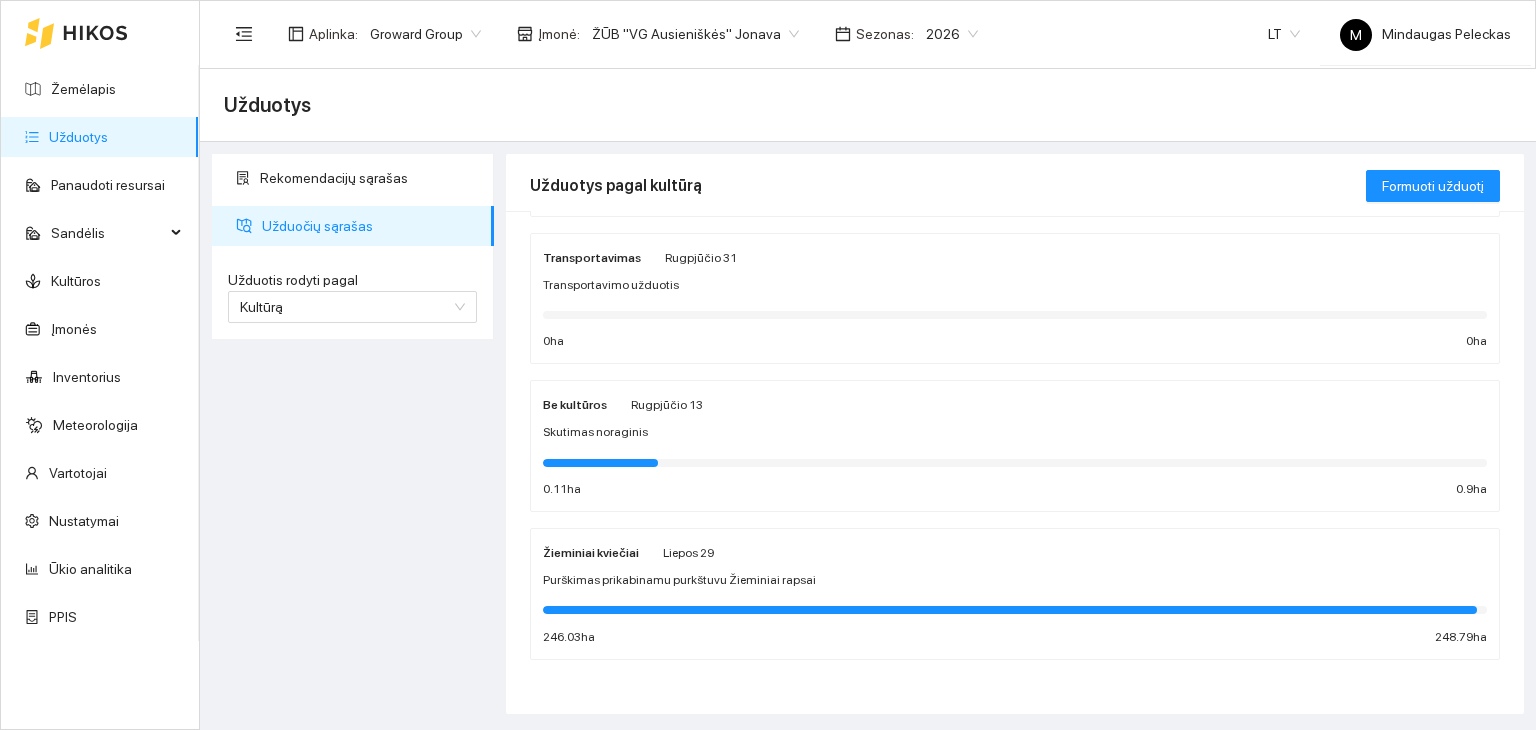 click at bounding box center [1015, 461] 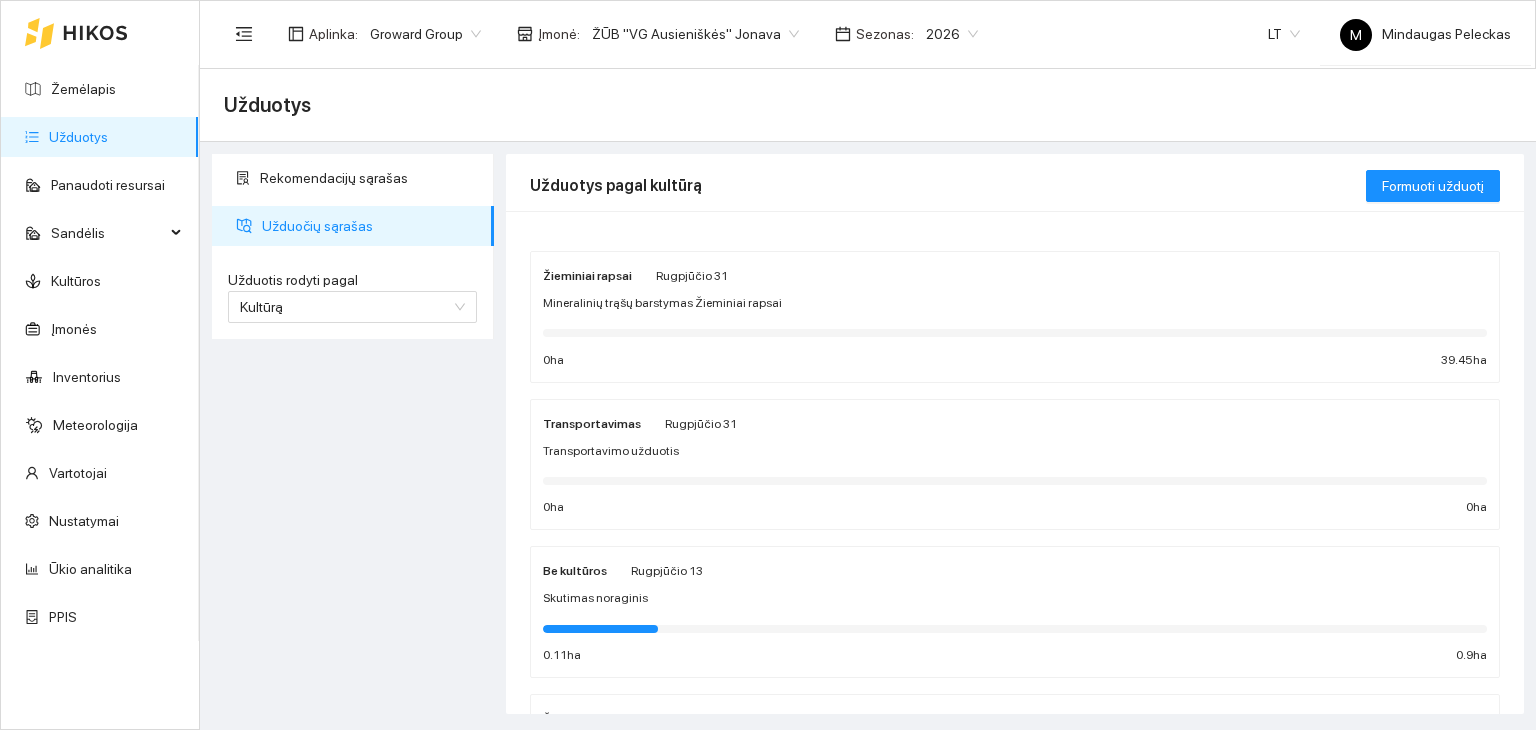 scroll, scrollTop: 166, scrollLeft: 0, axis: vertical 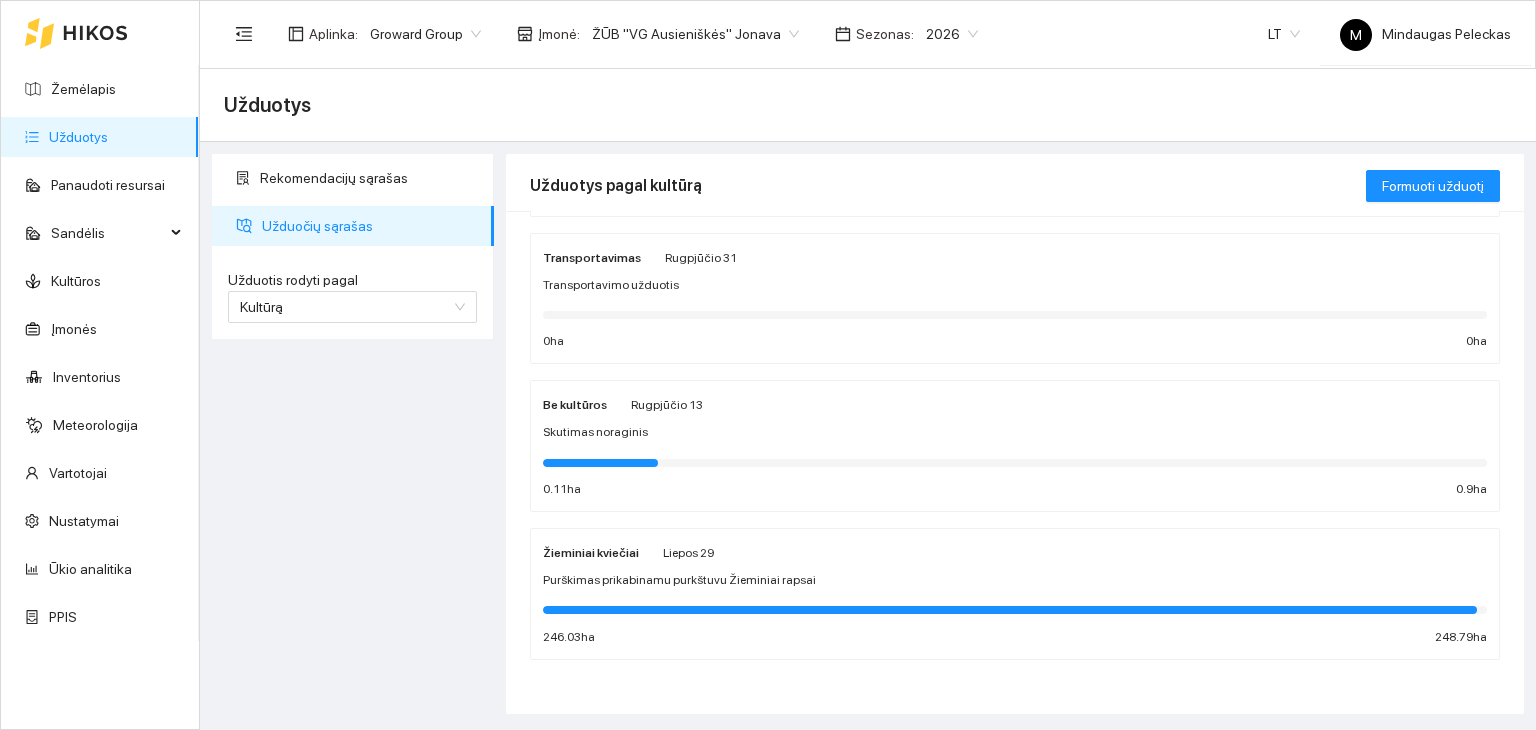 click on "Purškimas prikabinamu purkštuvu Žieminiai rapsai" at bounding box center [679, 580] 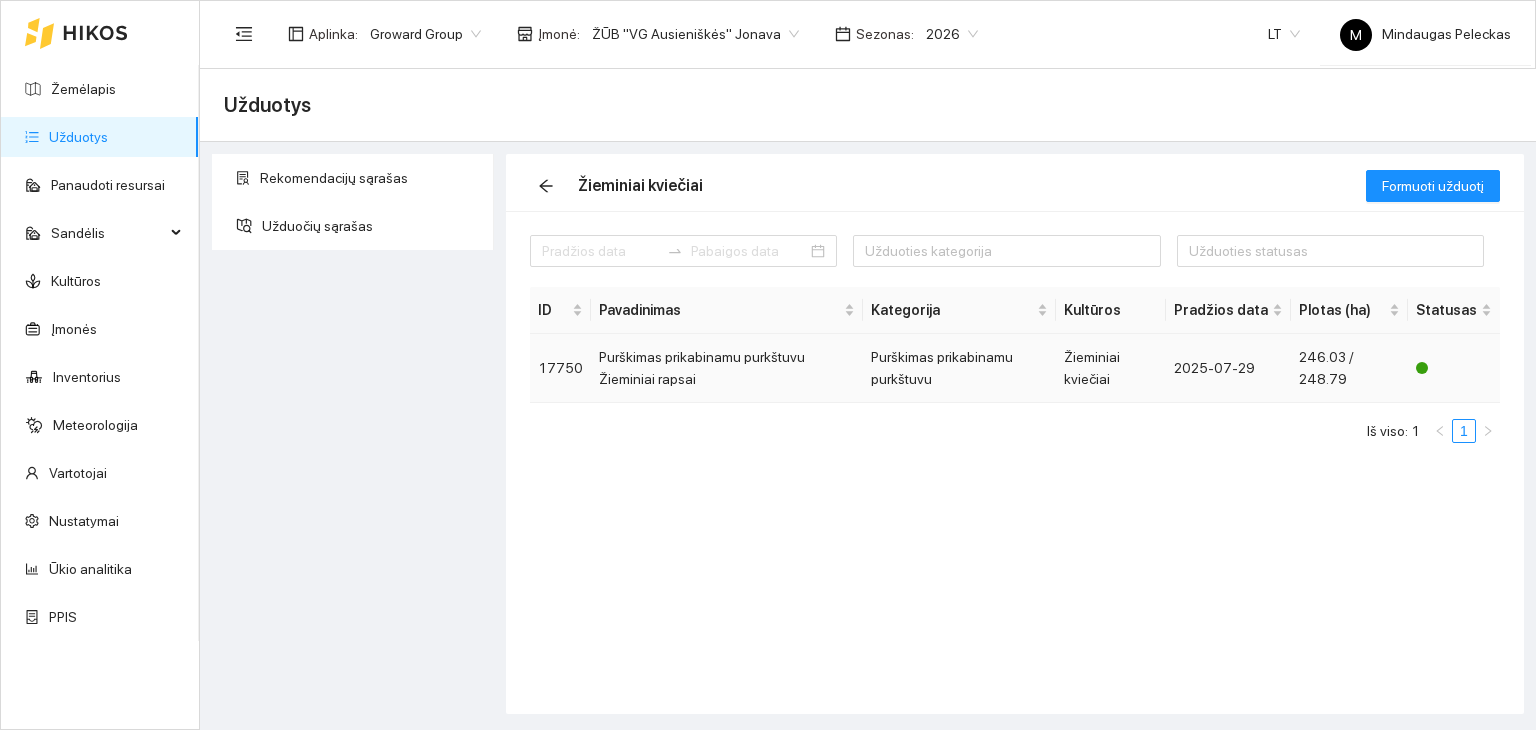click on "Purškimas prikabinamu purkštuvu" at bounding box center (959, 368) 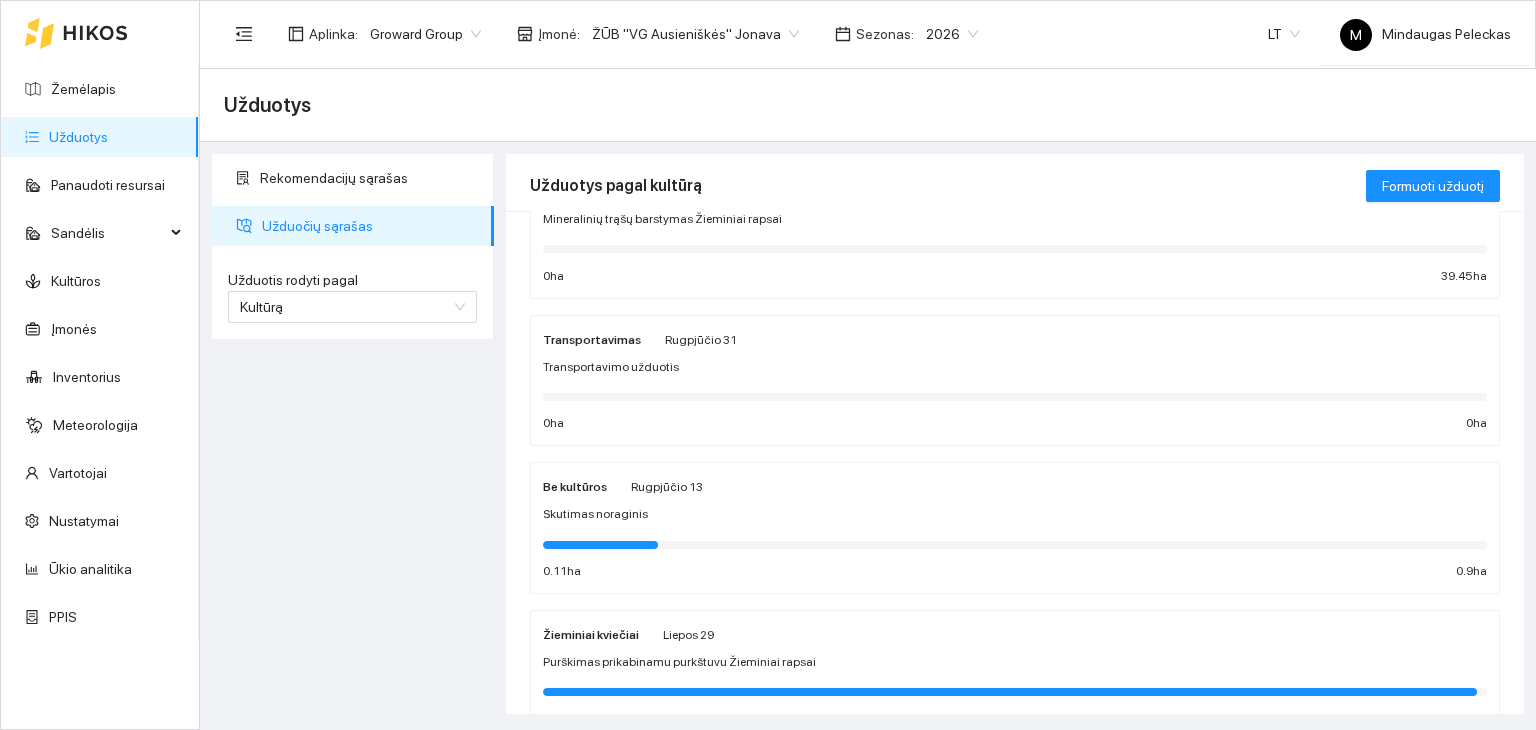 scroll, scrollTop: 0, scrollLeft: 0, axis: both 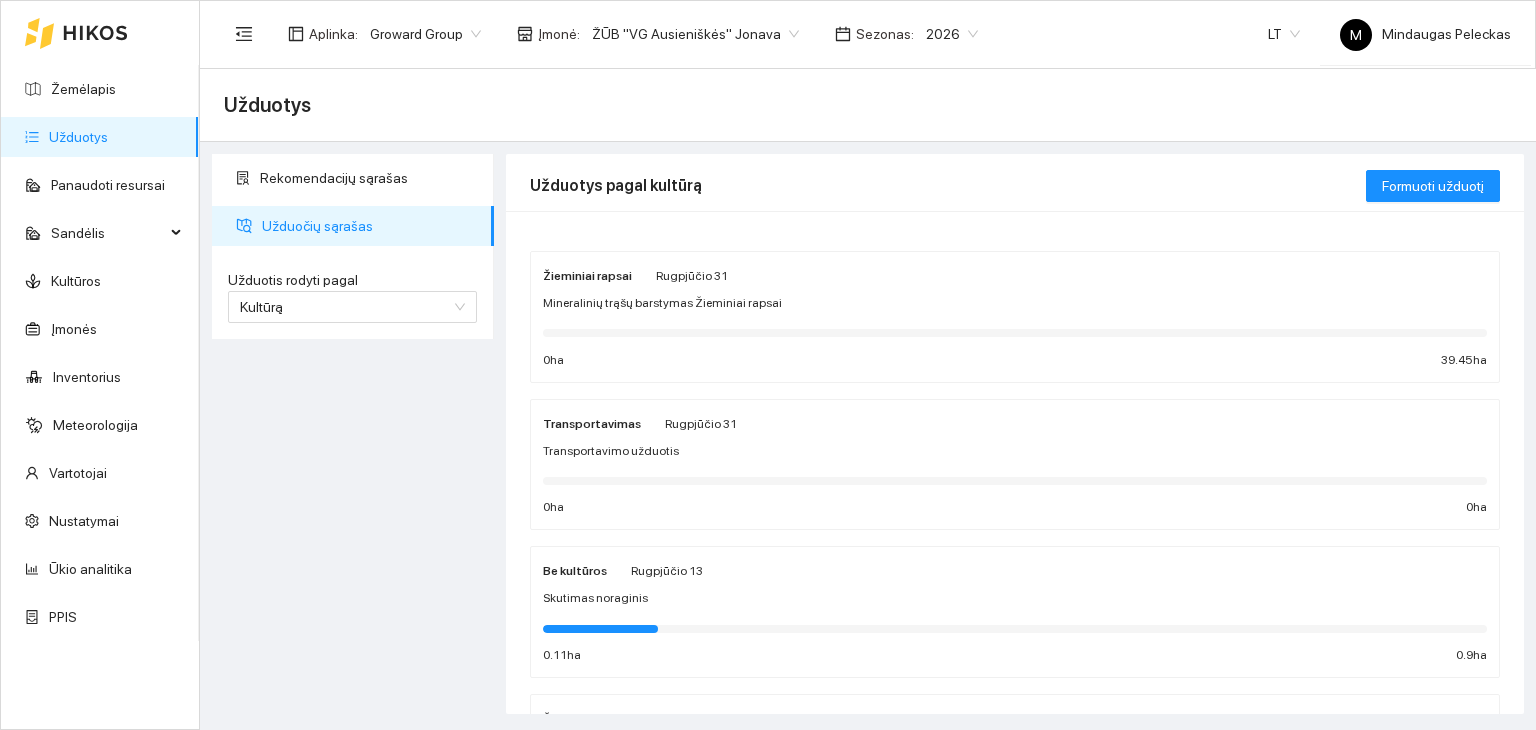 click on "Mineralinių trąšų barstymas Žieminiai rapsai" at bounding box center [662, 303] 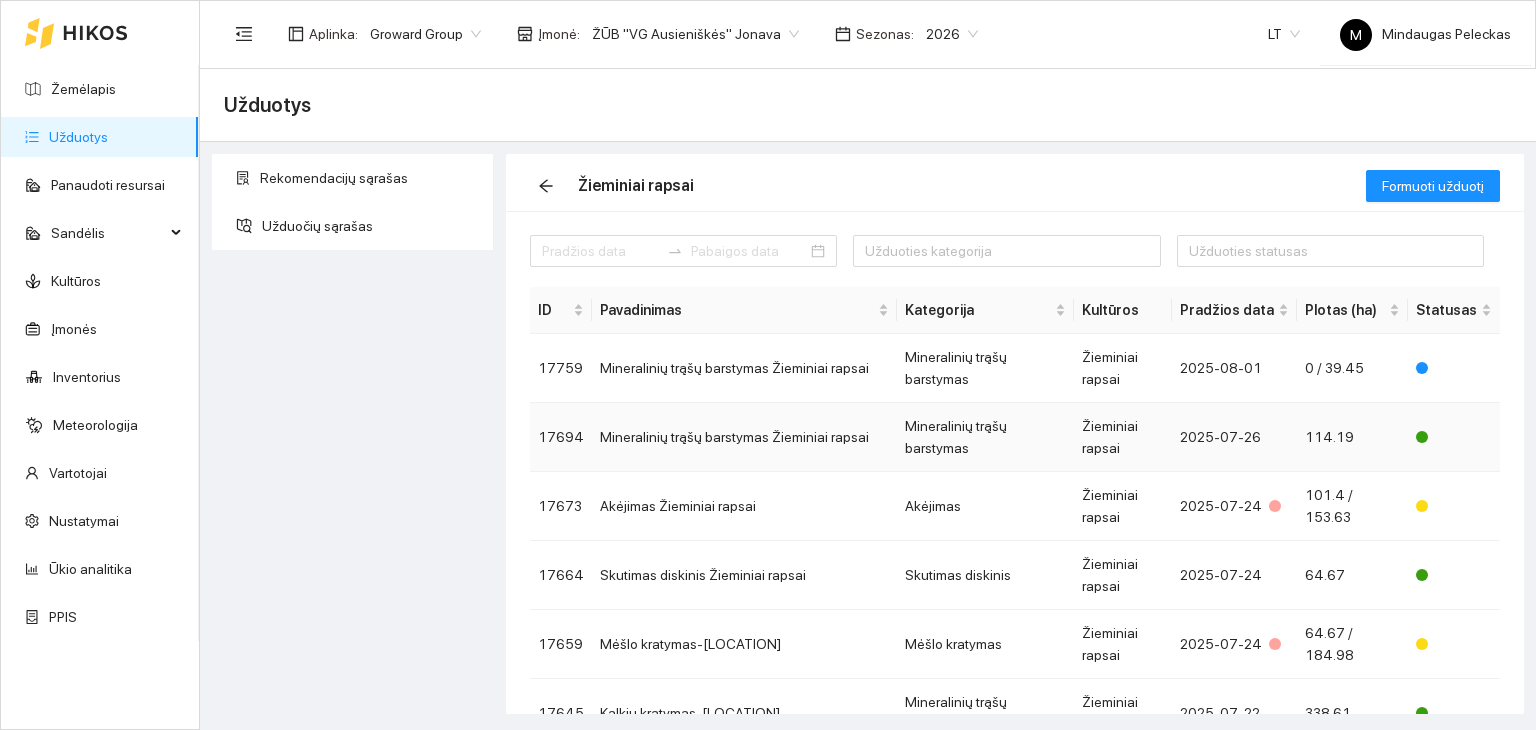 click on "Mineralinių trąšų barstymas Žieminiai rapsai" at bounding box center (744, 437) 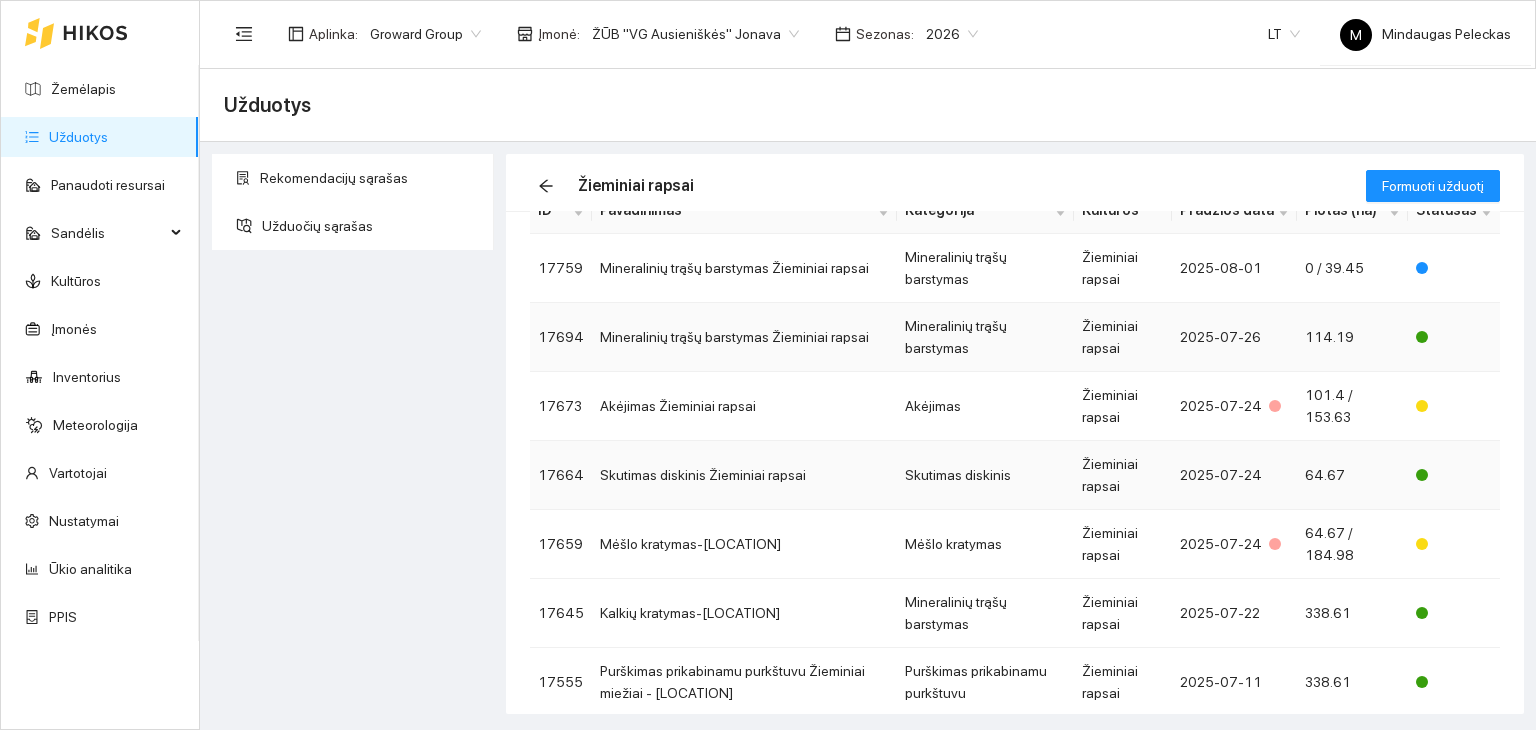 scroll, scrollTop: 181, scrollLeft: 0, axis: vertical 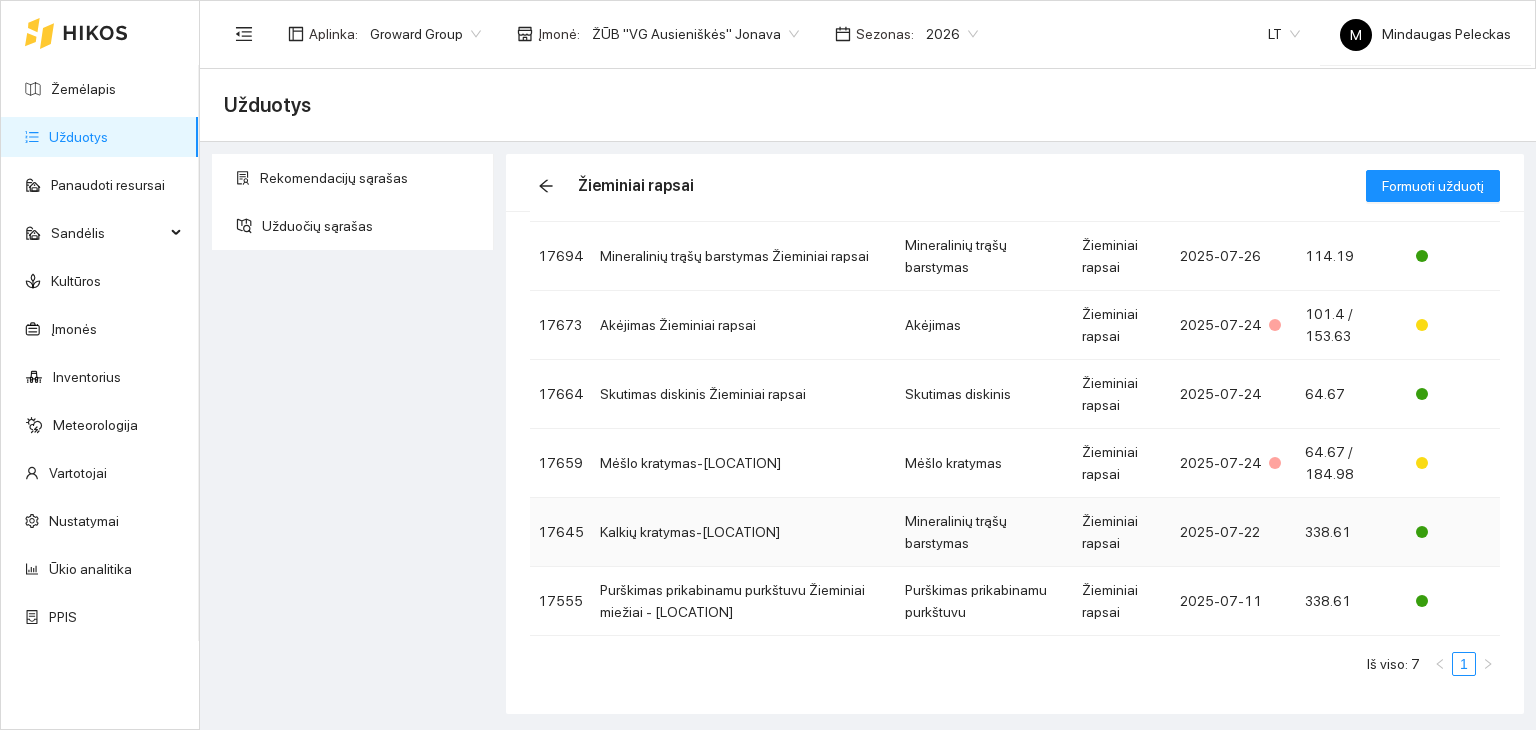 click on "[CITY] kratymas-Jonava" at bounding box center [744, 532] 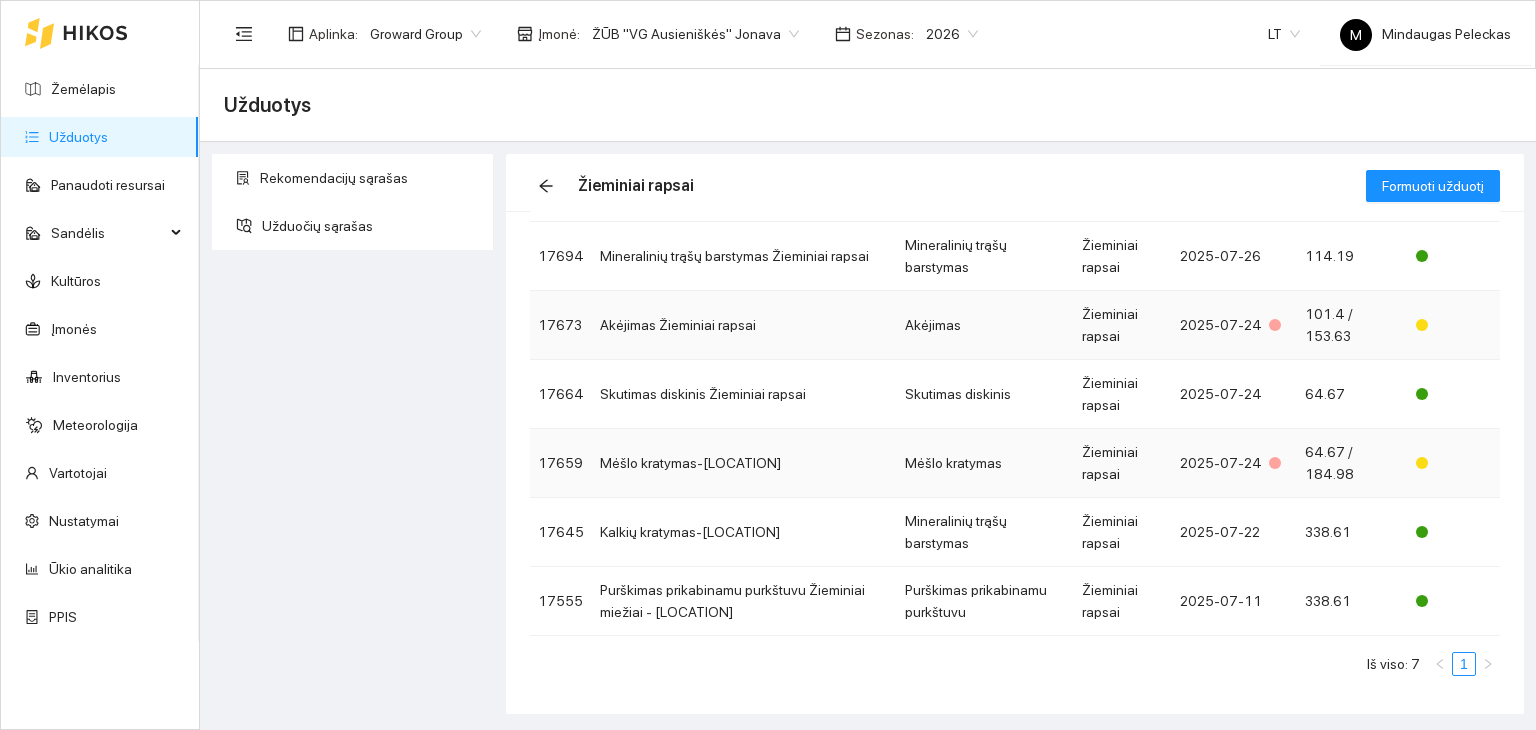 scroll, scrollTop: 0, scrollLeft: 0, axis: both 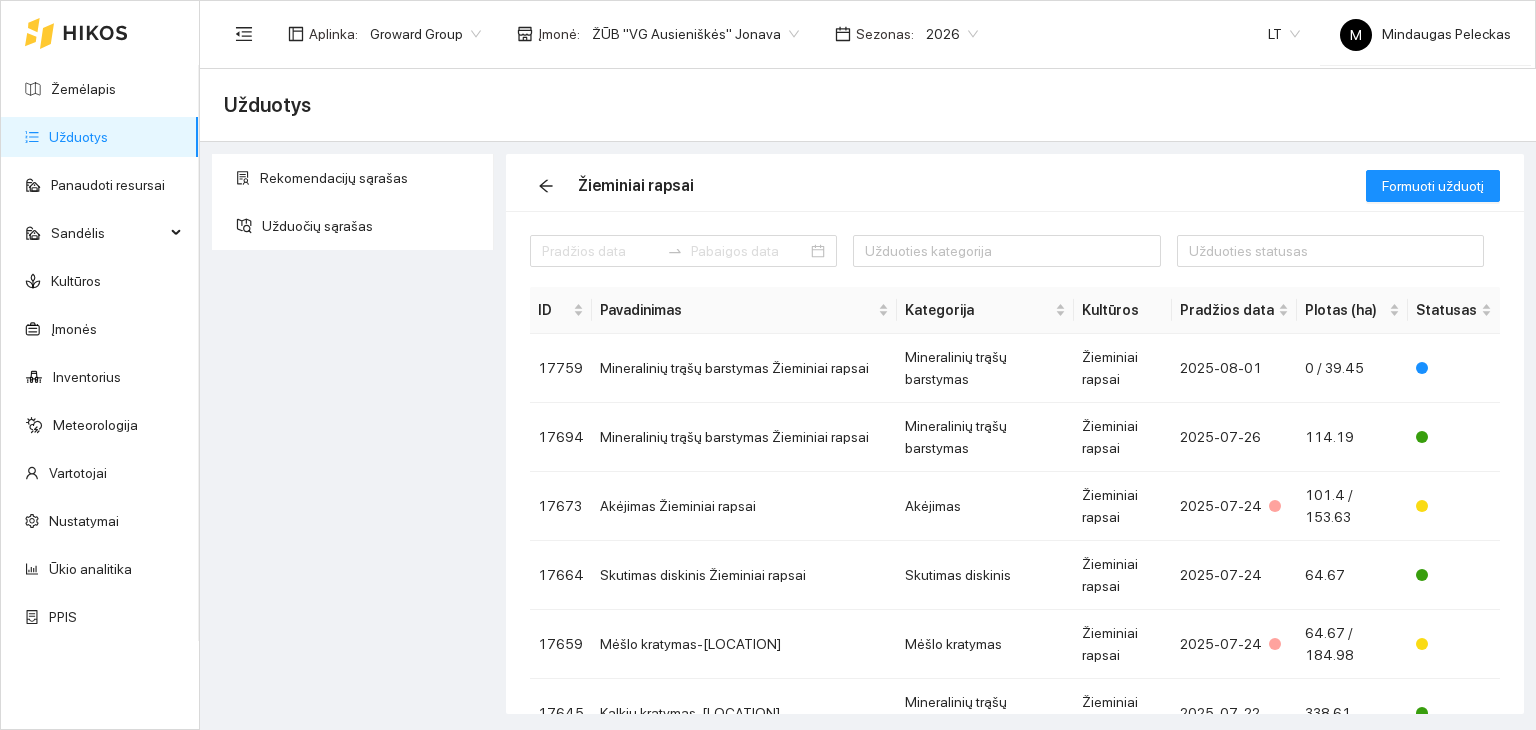 click on "Užduotys" at bounding box center [78, 137] 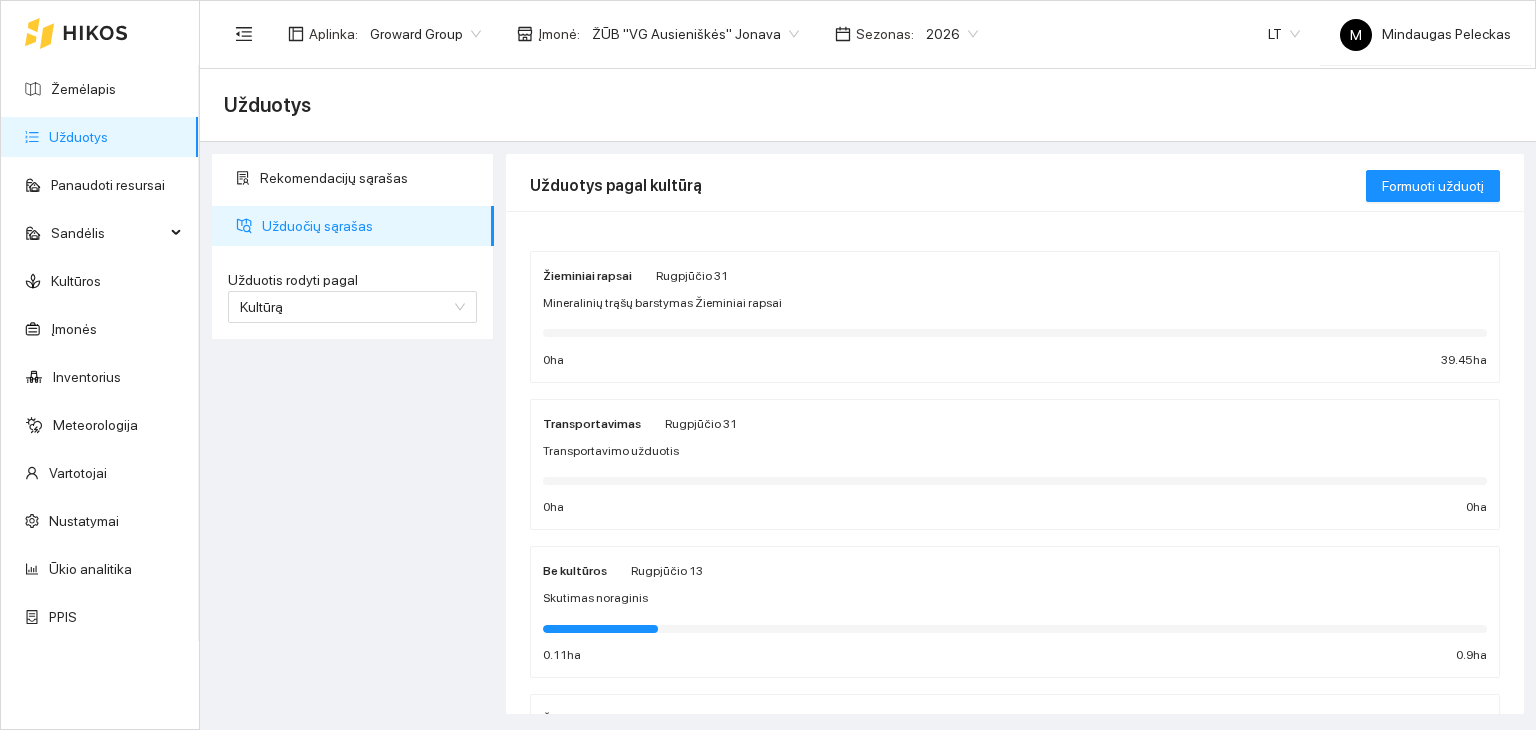 scroll, scrollTop: 166, scrollLeft: 0, axis: vertical 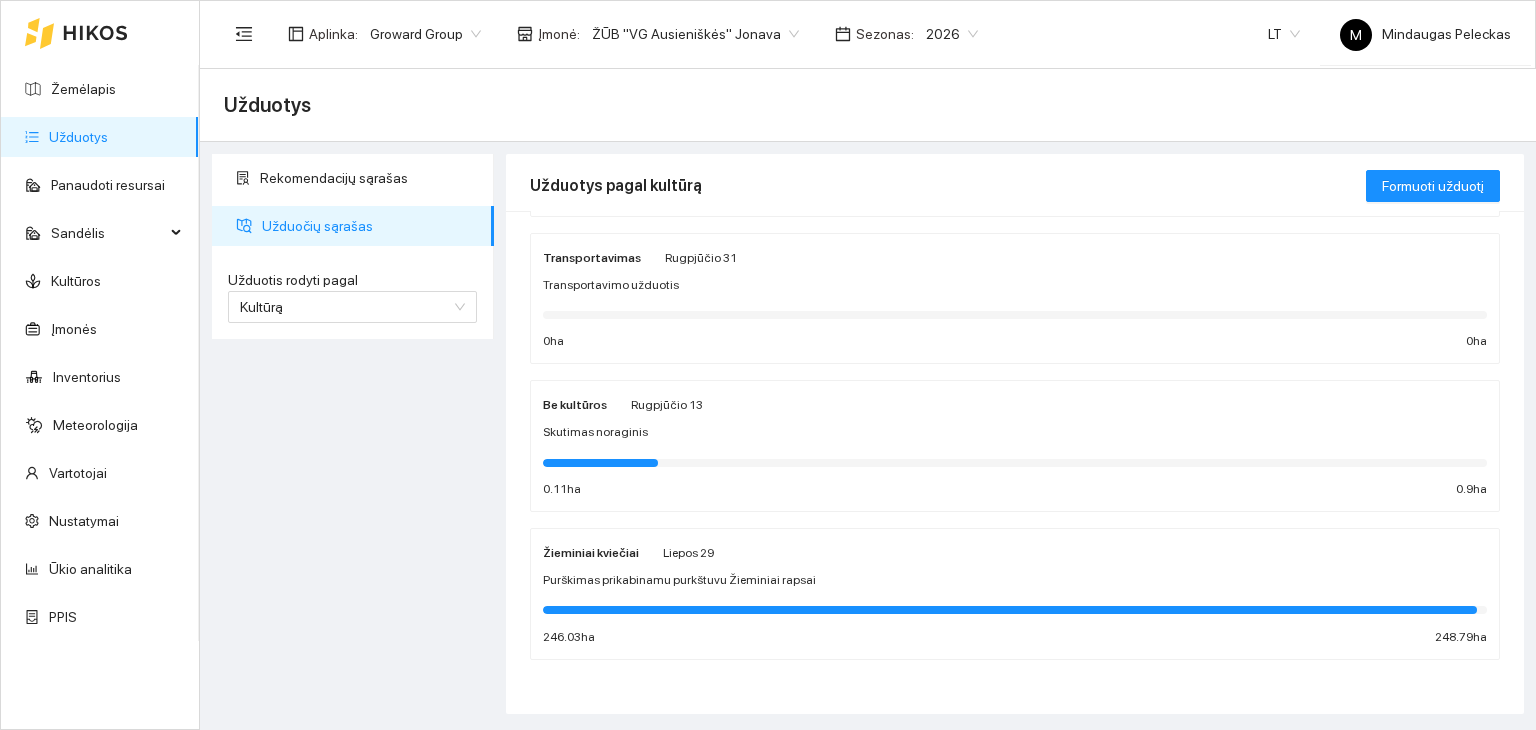click on "Skutimas noraginis" at bounding box center [1015, 432] 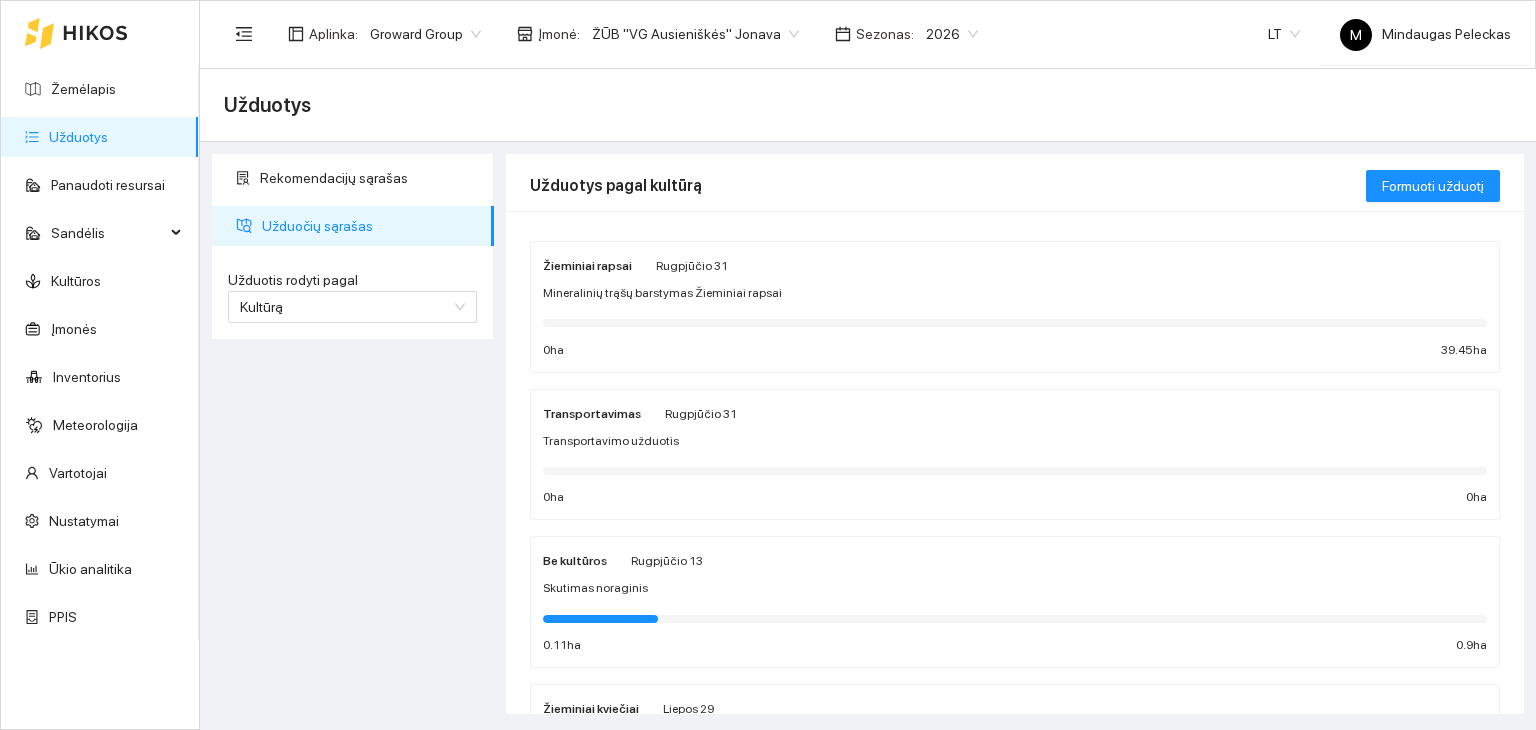 scroll, scrollTop: 0, scrollLeft: 0, axis: both 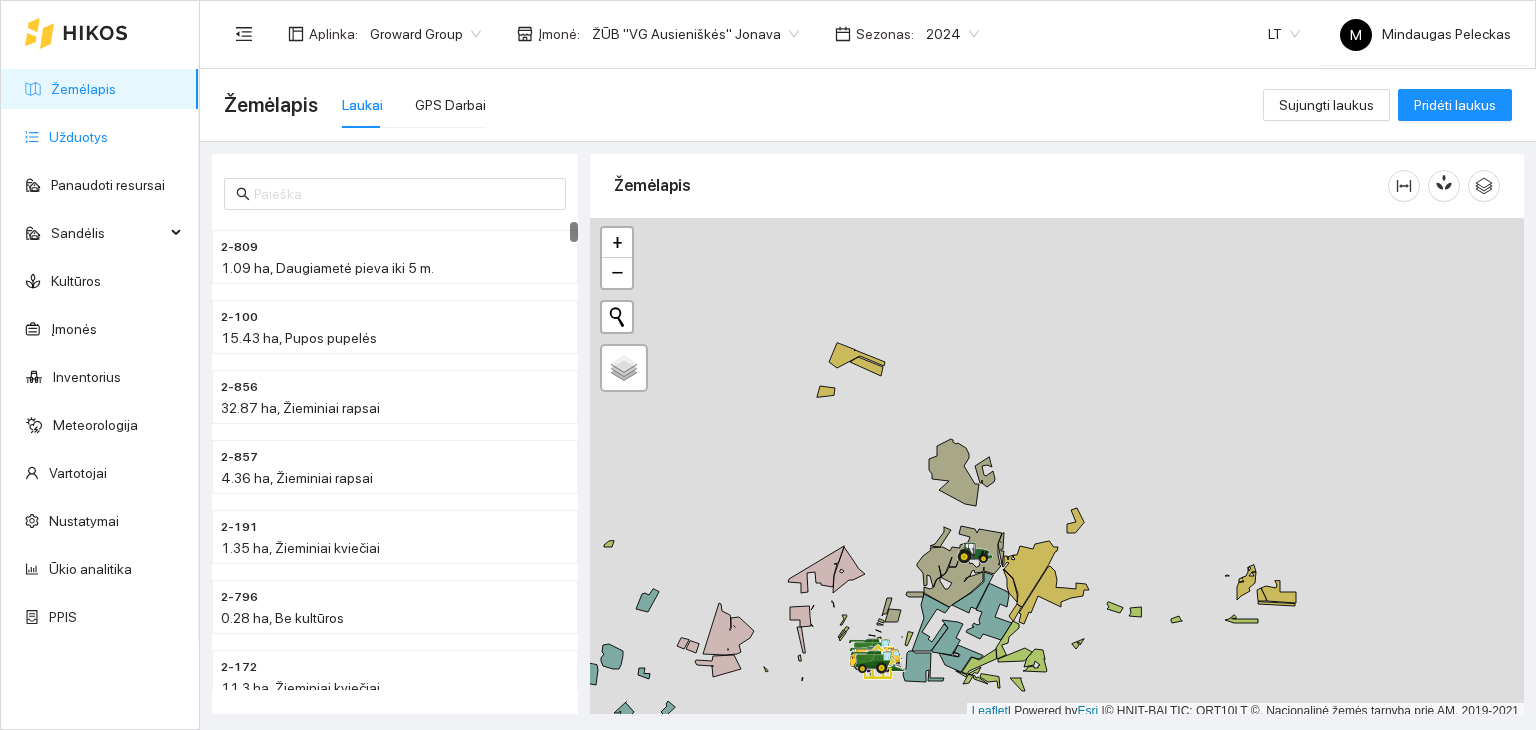 click on "Užduotys" at bounding box center [78, 137] 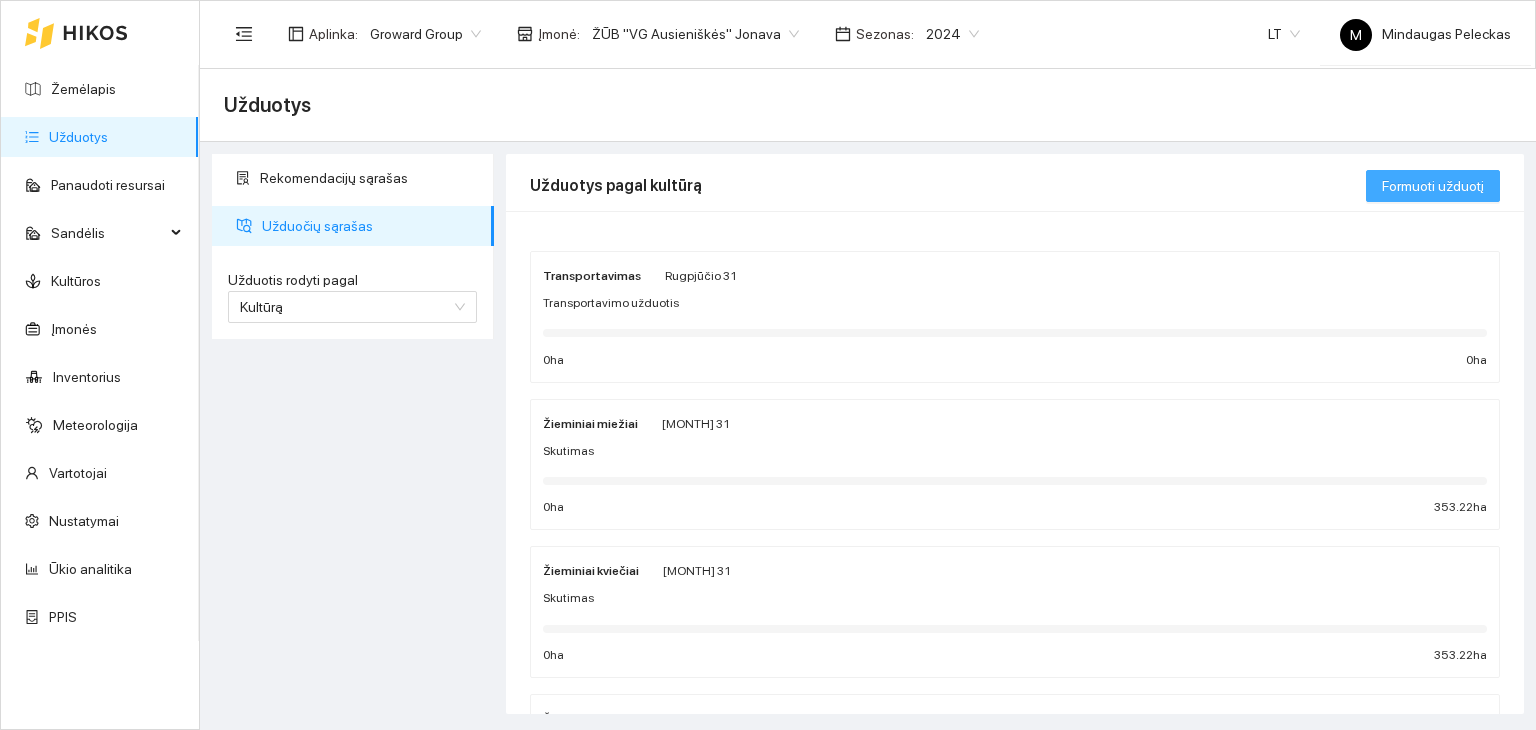 click on "Formuoti užduotį" at bounding box center (1433, 186) 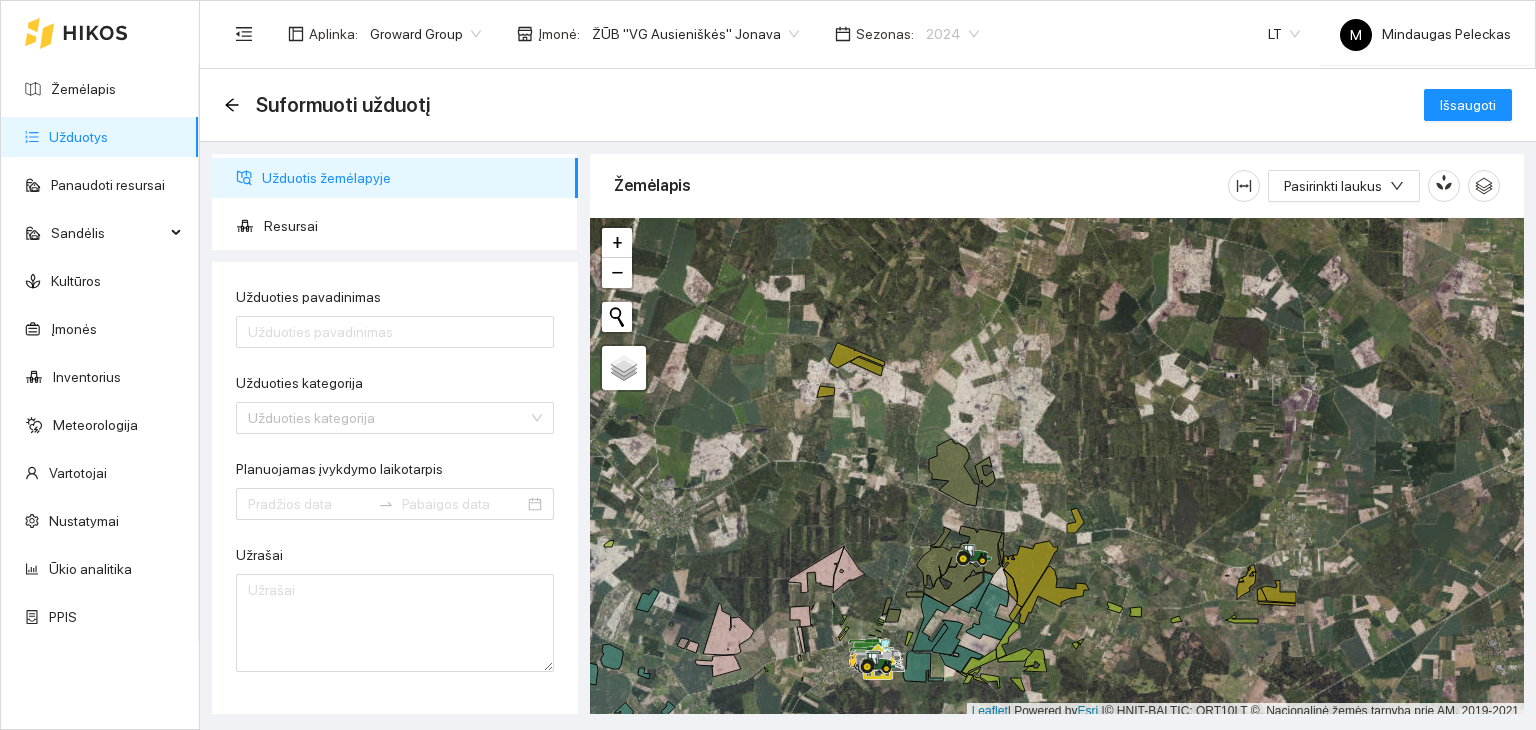 click on "2024" at bounding box center [952, 34] 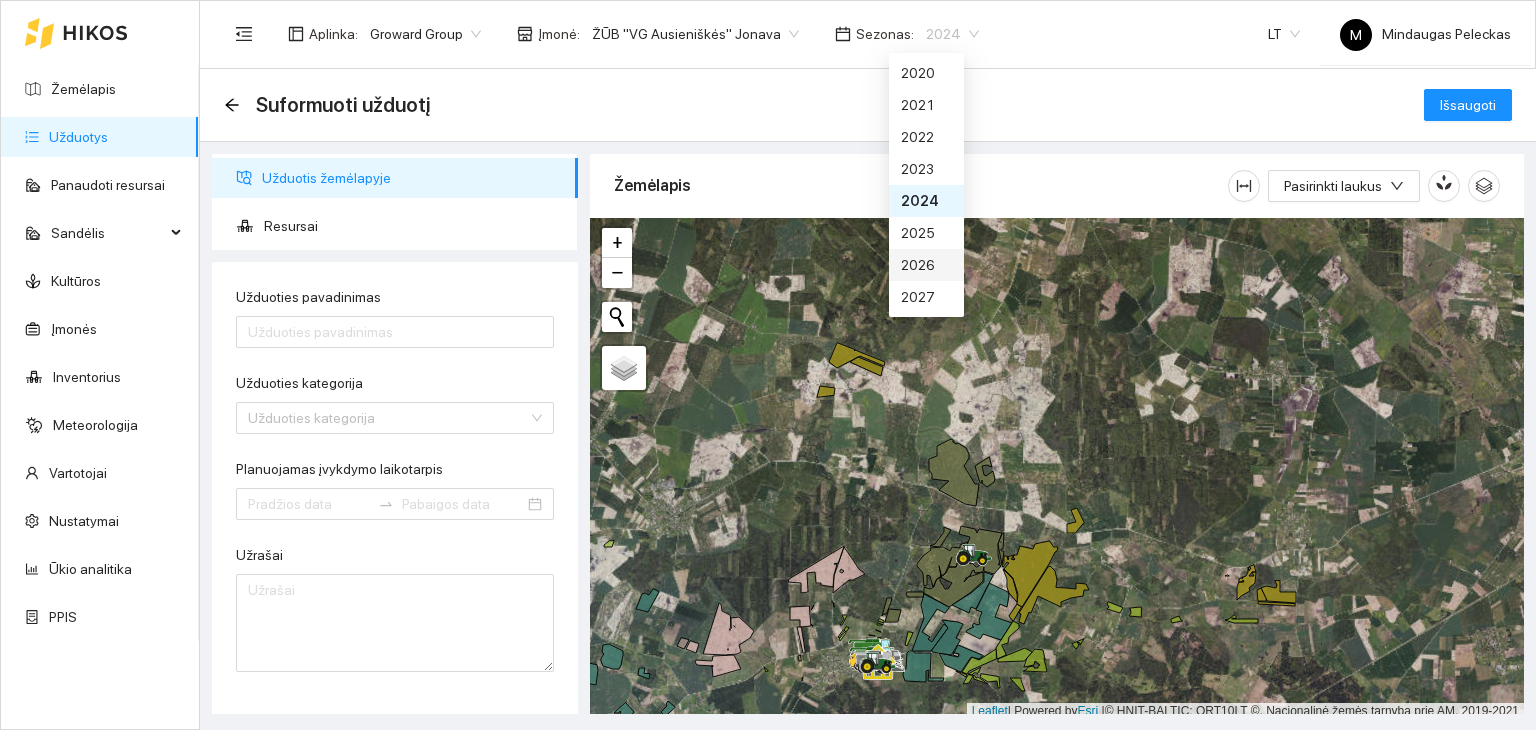 click on "2026" at bounding box center (926, 265) 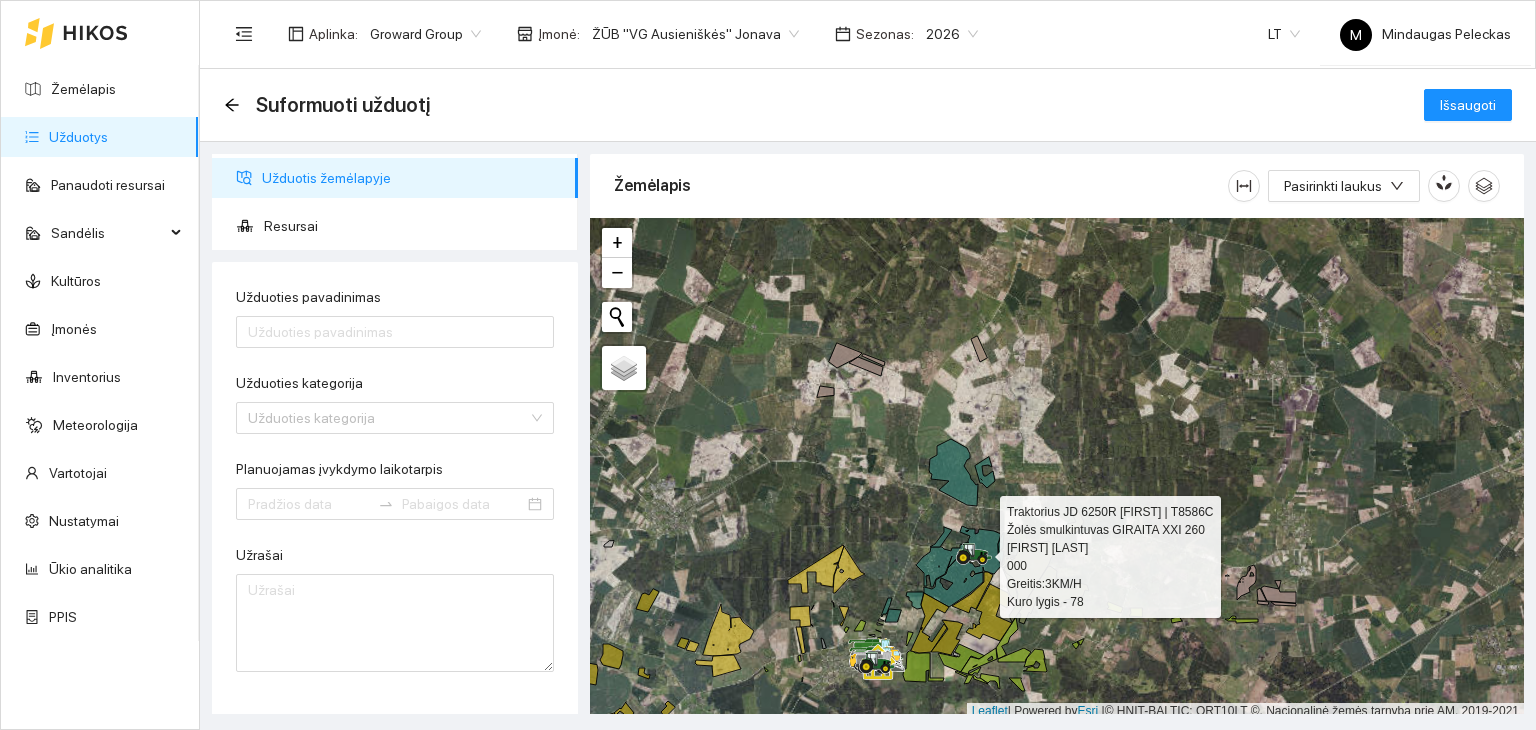 click at bounding box center [962, 564] 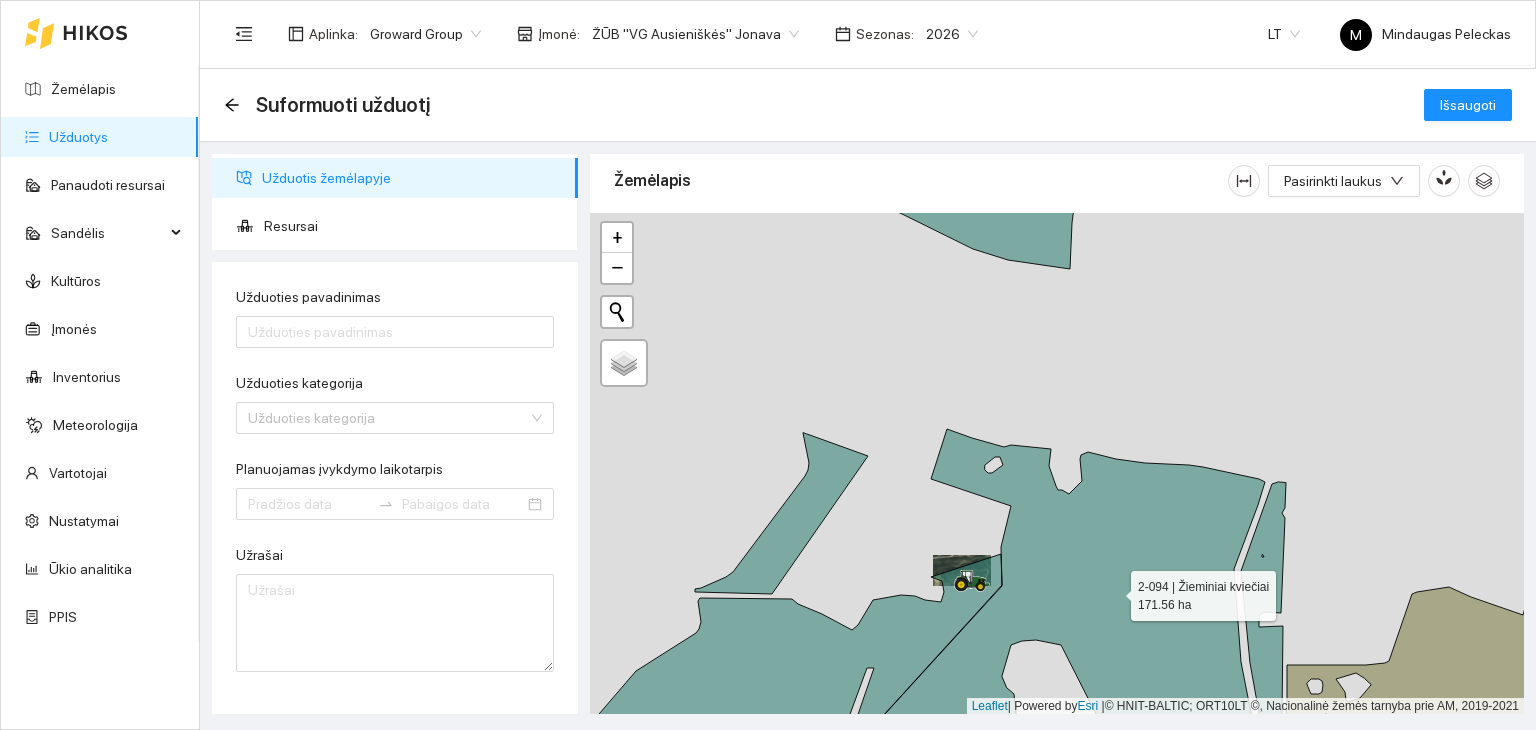 click 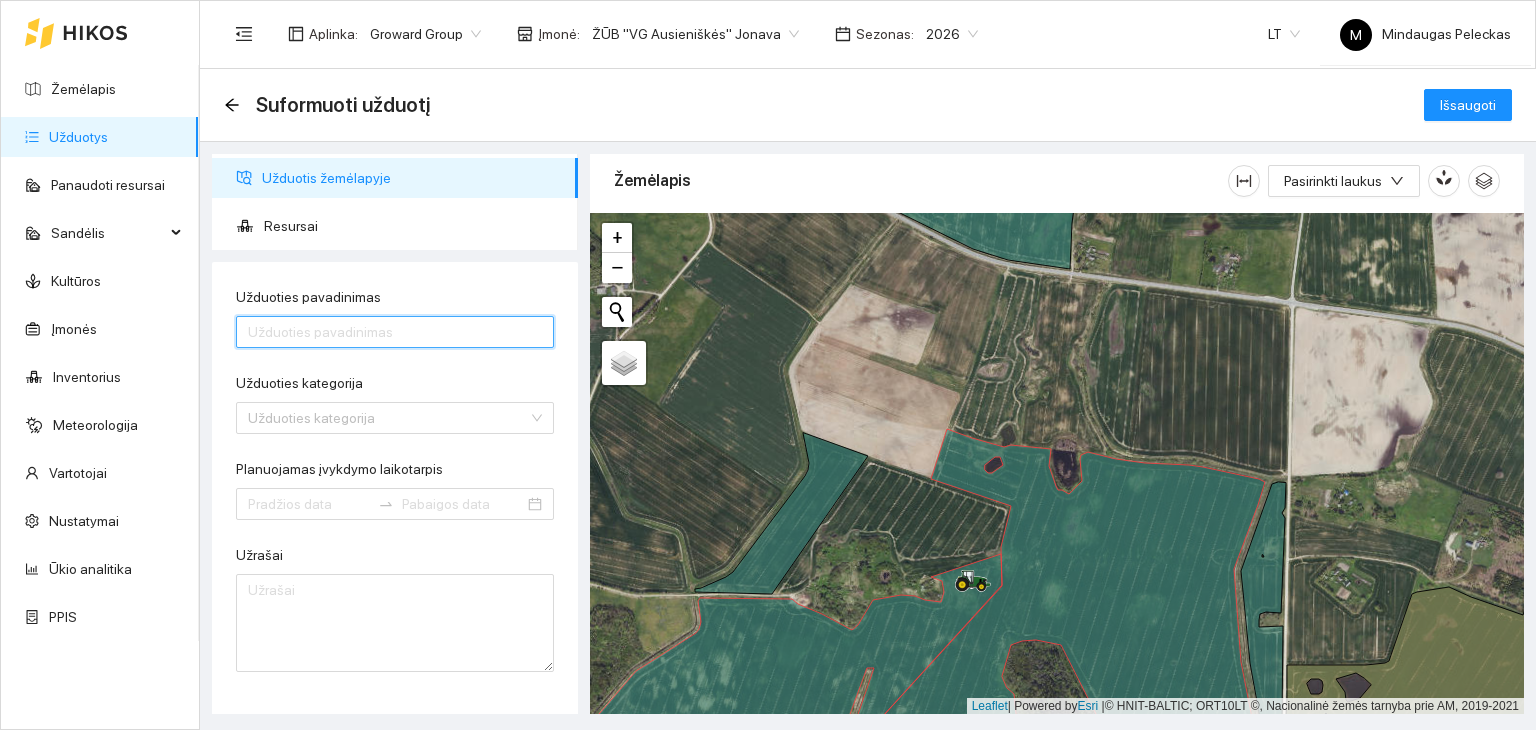 click on "Užduoties pavadinimas" at bounding box center [395, 332] 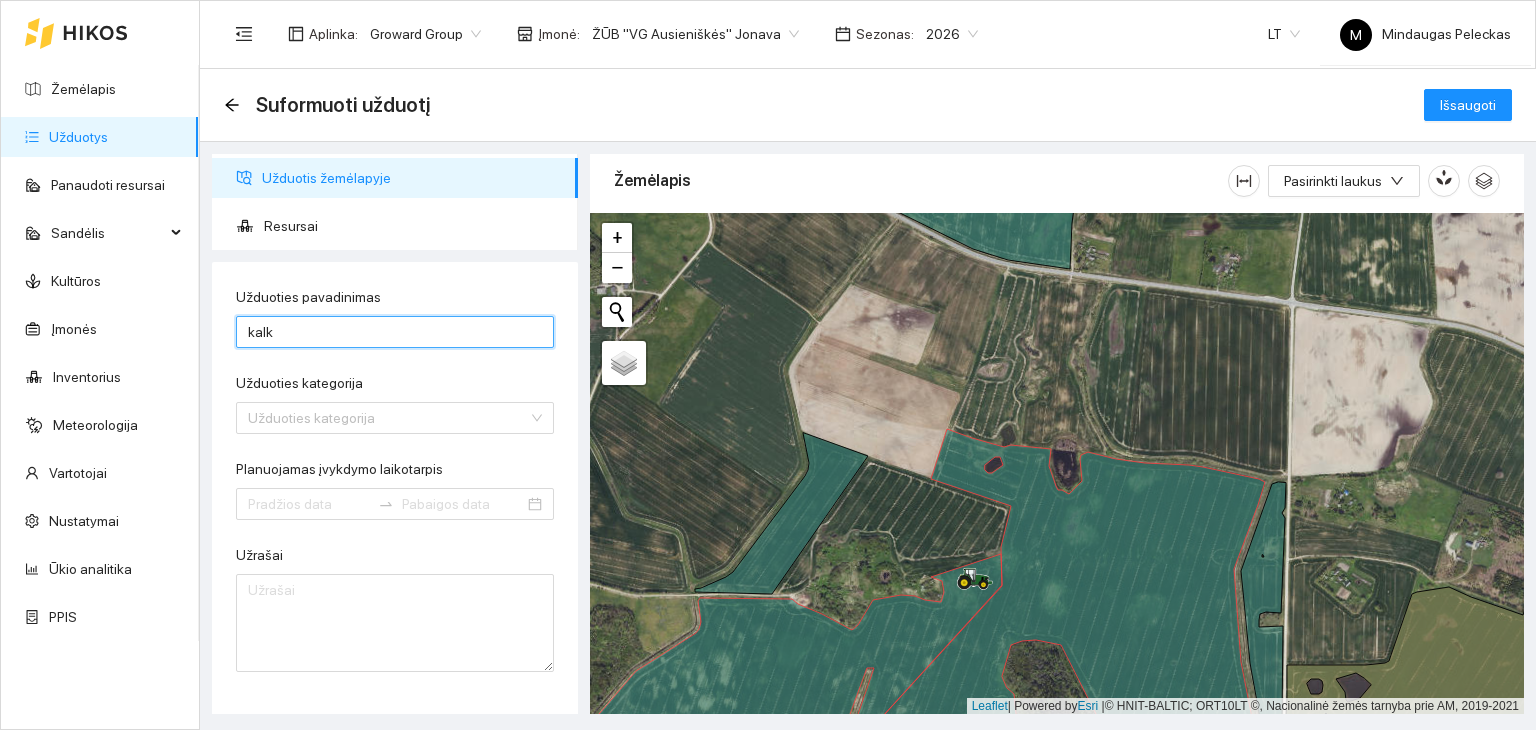 type on "[CITY] kratymas-Jonava" 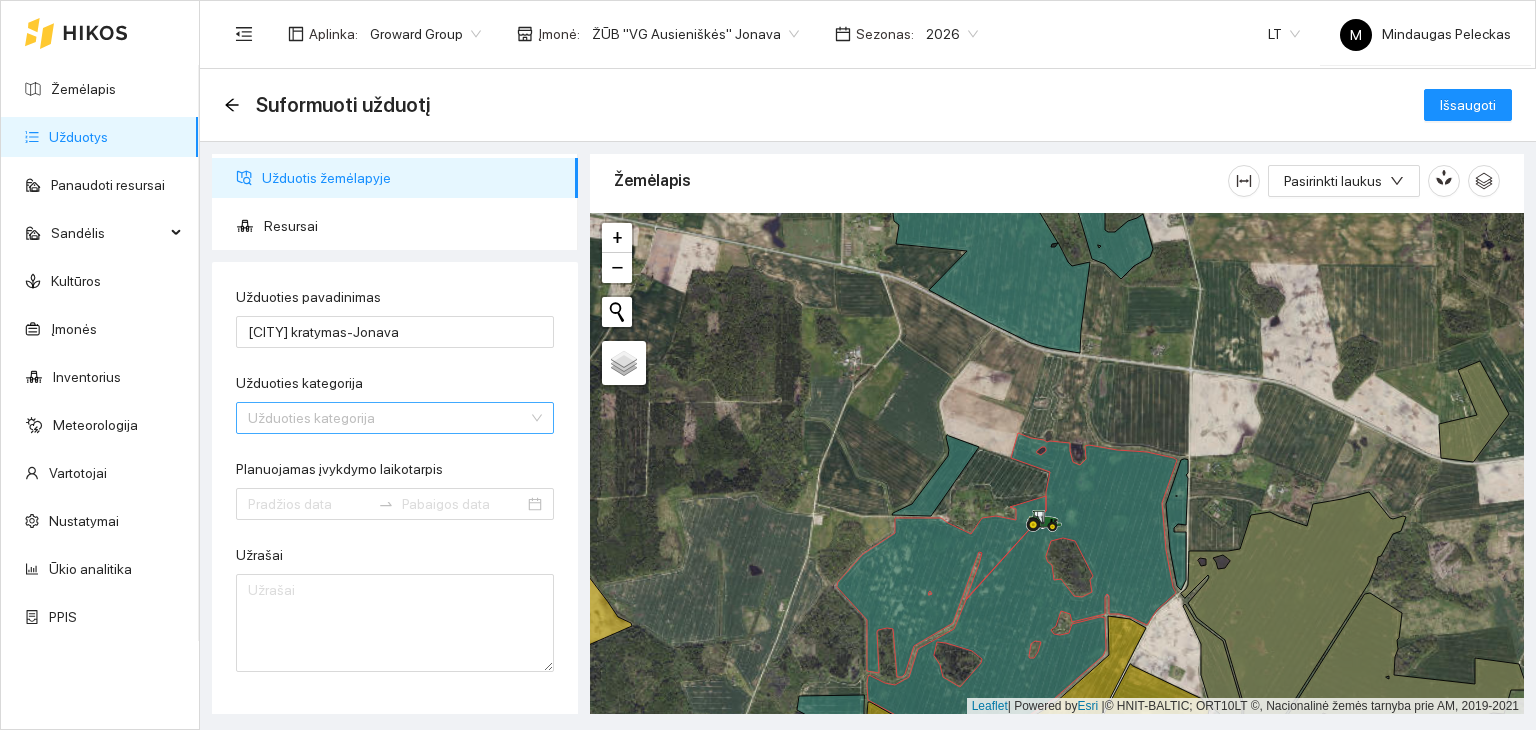 click on "Užduoties kategorija" at bounding box center [388, 418] 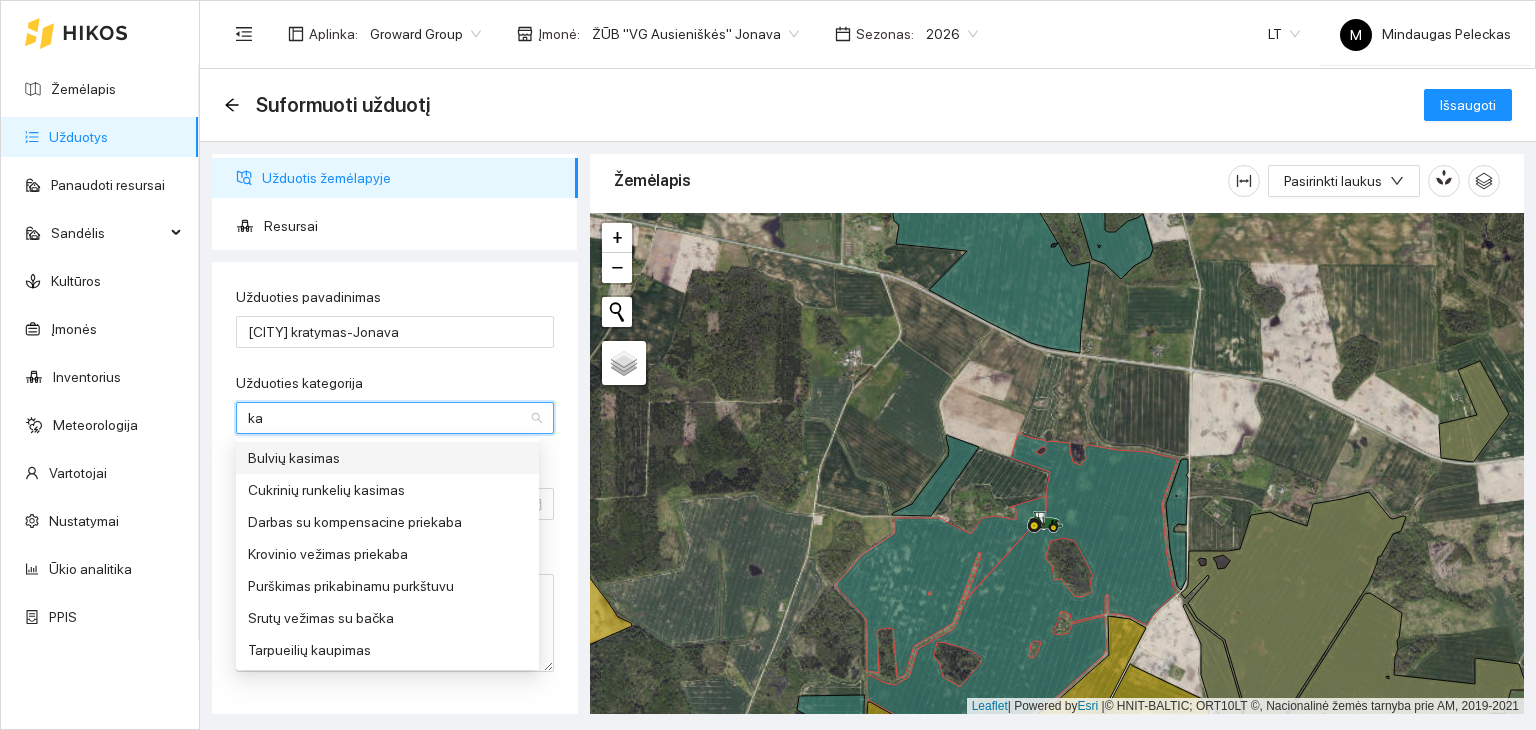 type on "k" 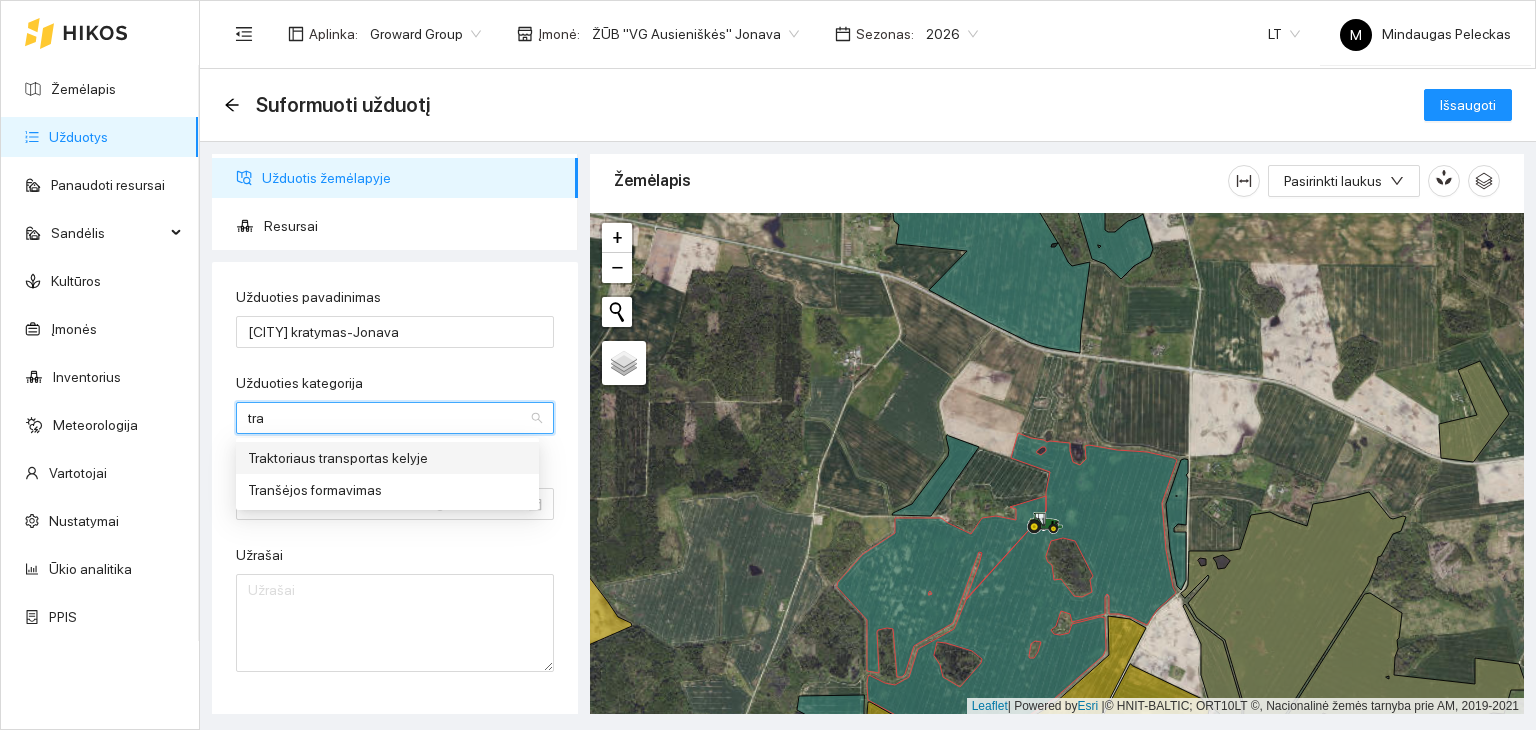click on "tra" at bounding box center (388, 418) 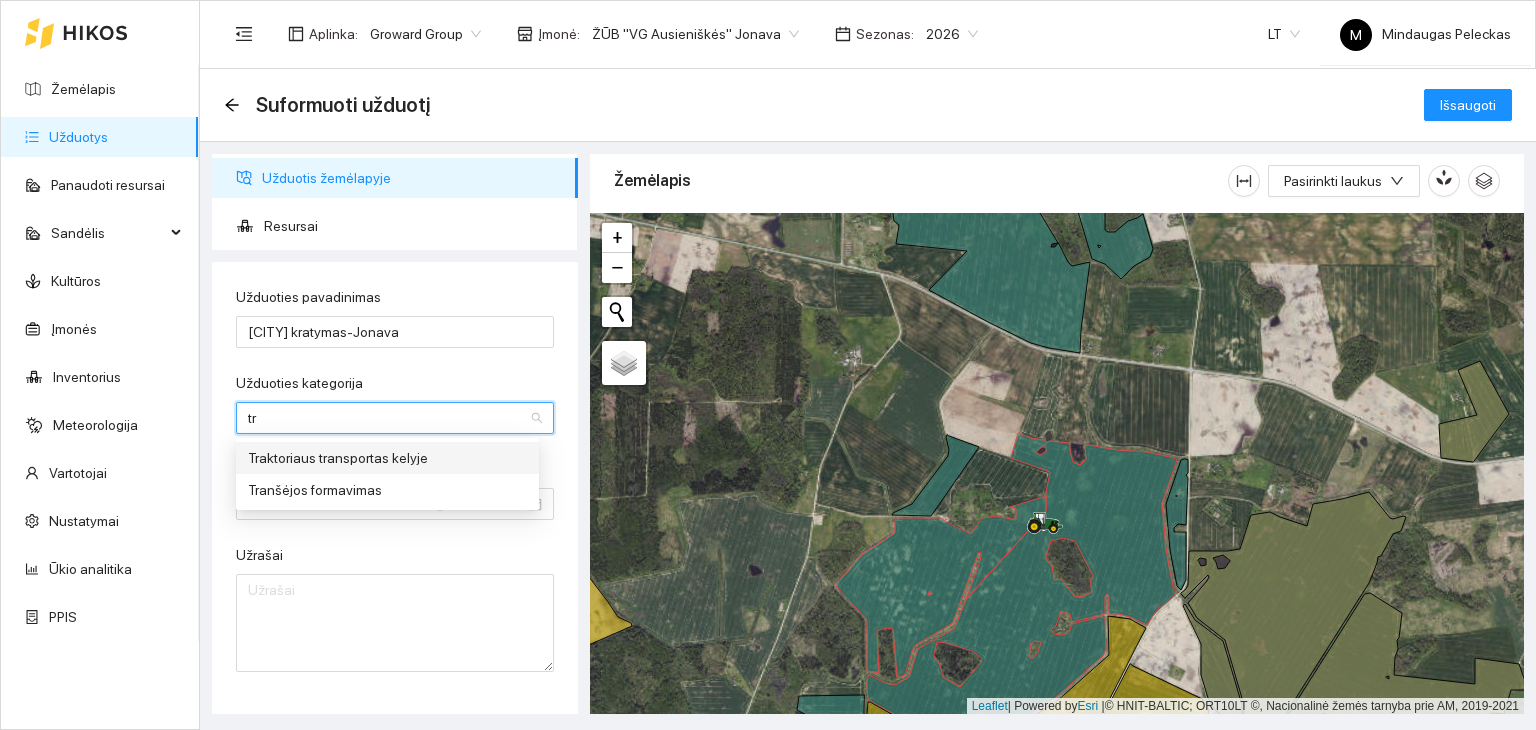 type on "t" 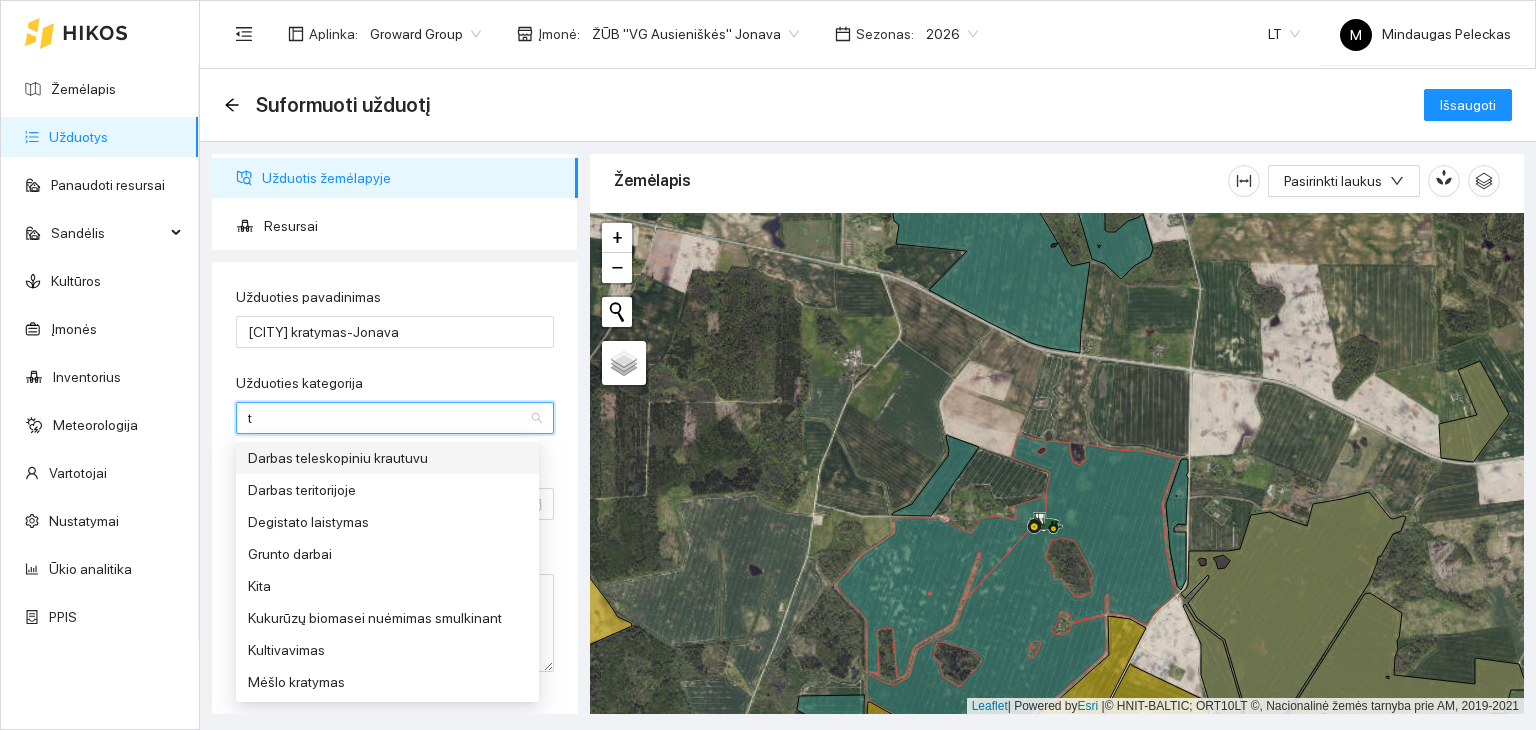 type 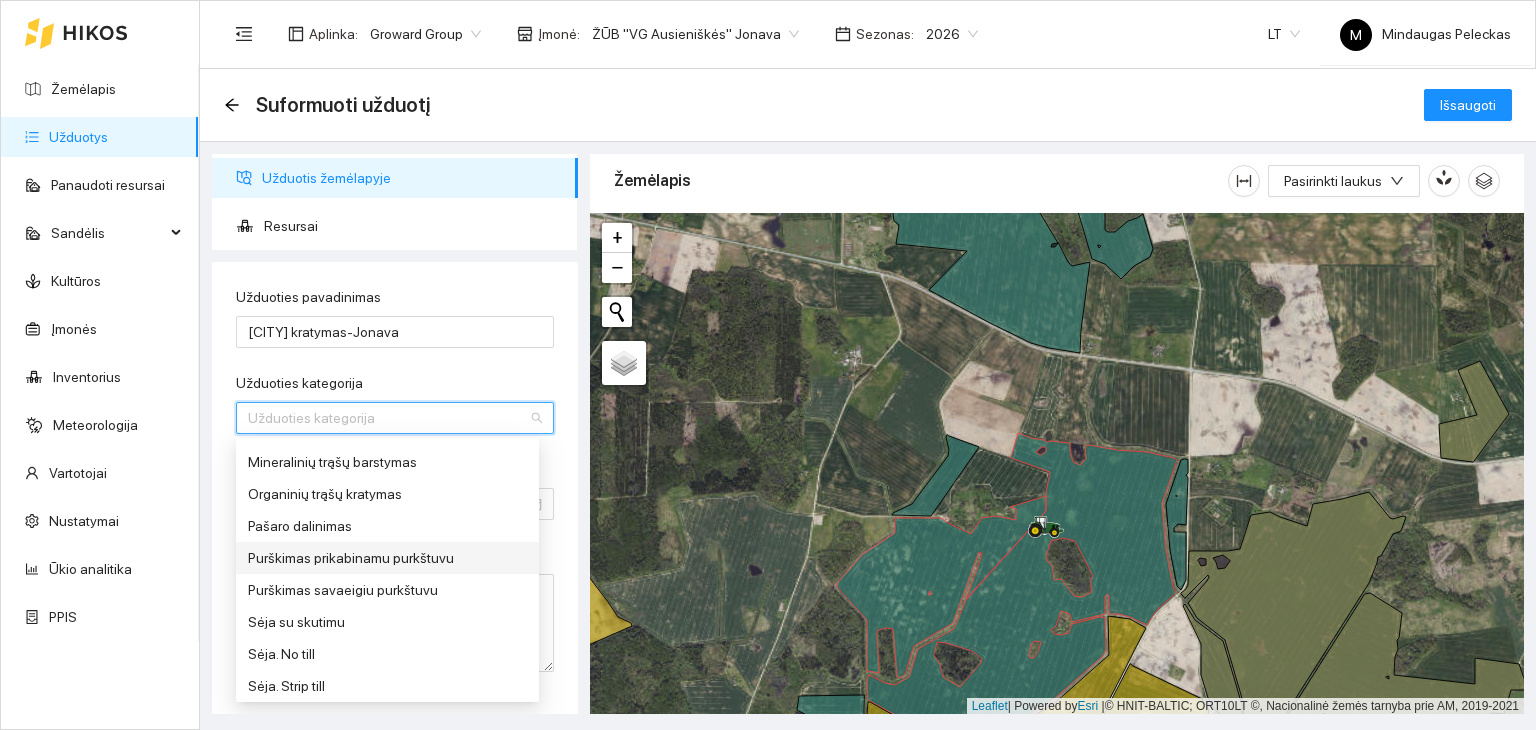 scroll, scrollTop: 600, scrollLeft: 0, axis: vertical 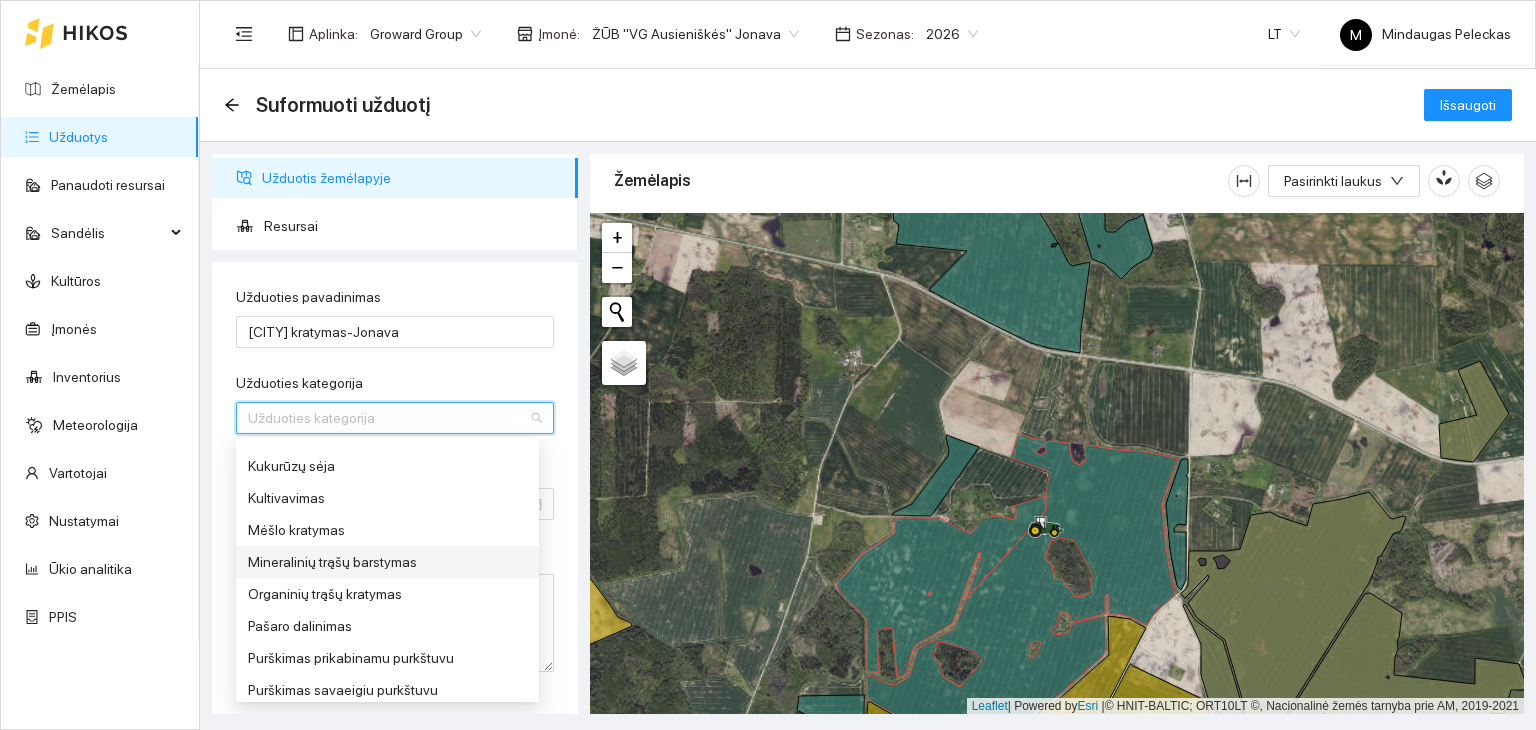 click on "Mineralinių trąšų barstymas" at bounding box center [387, 562] 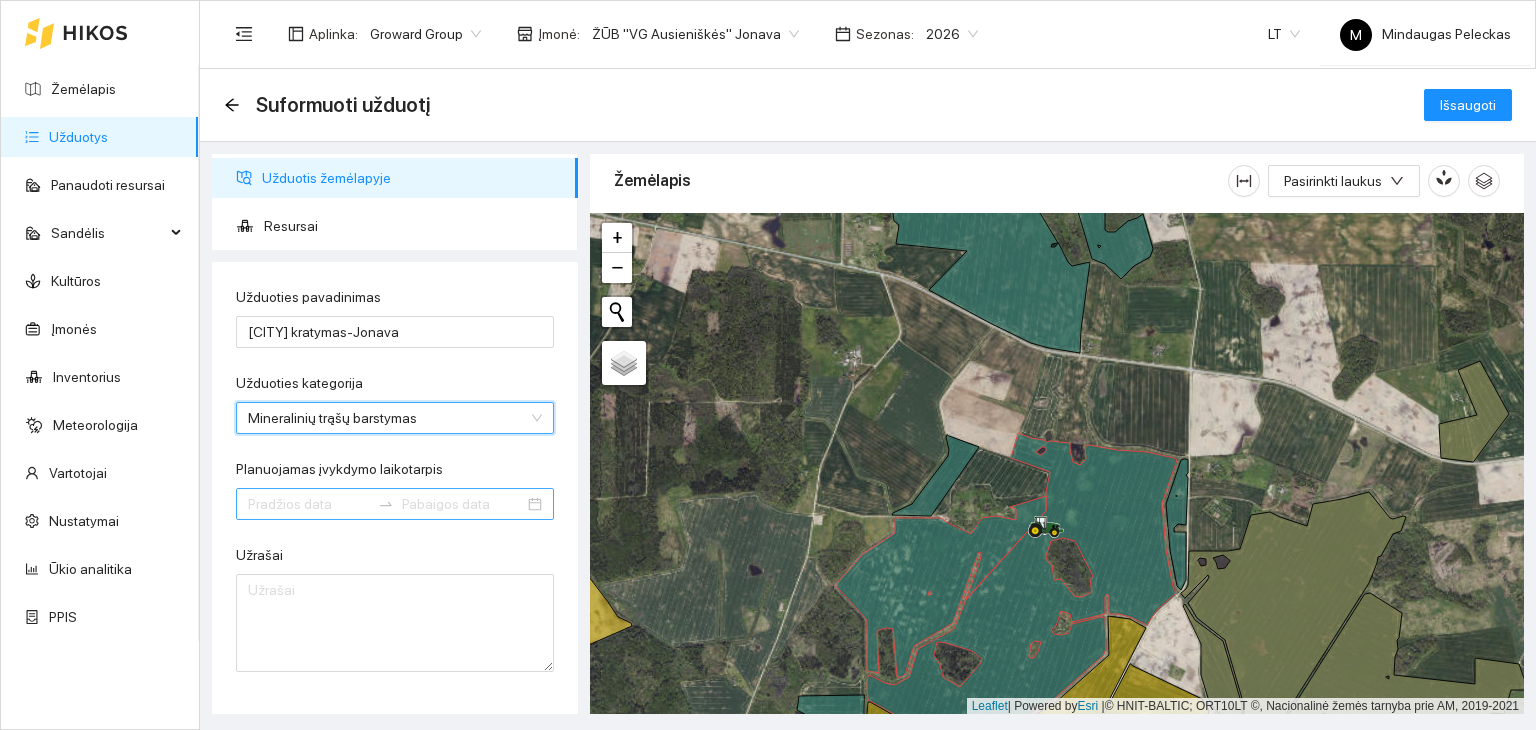 click on "Planuojamas įvykdymo laikotarpis" at bounding box center (309, 504) 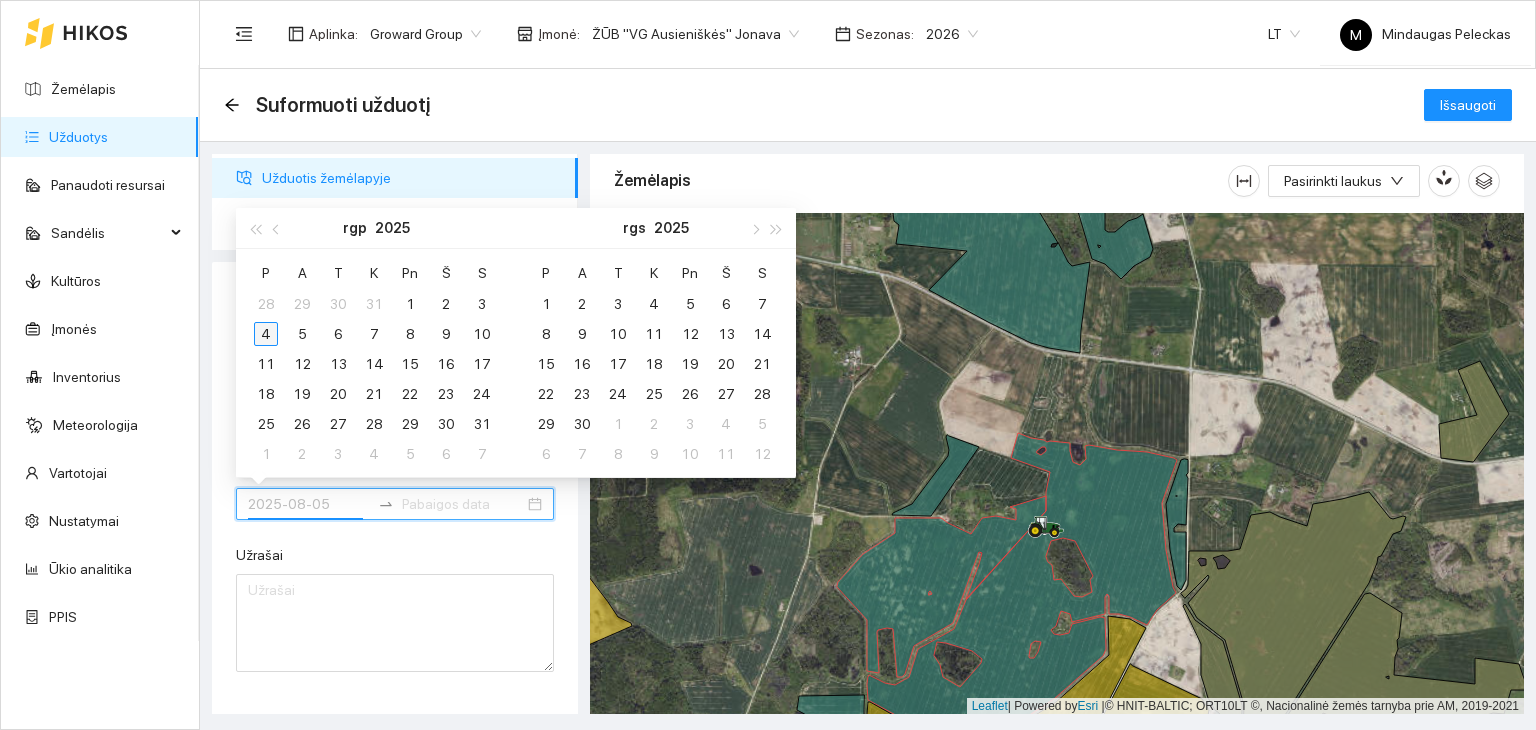 type on "2025-08-04" 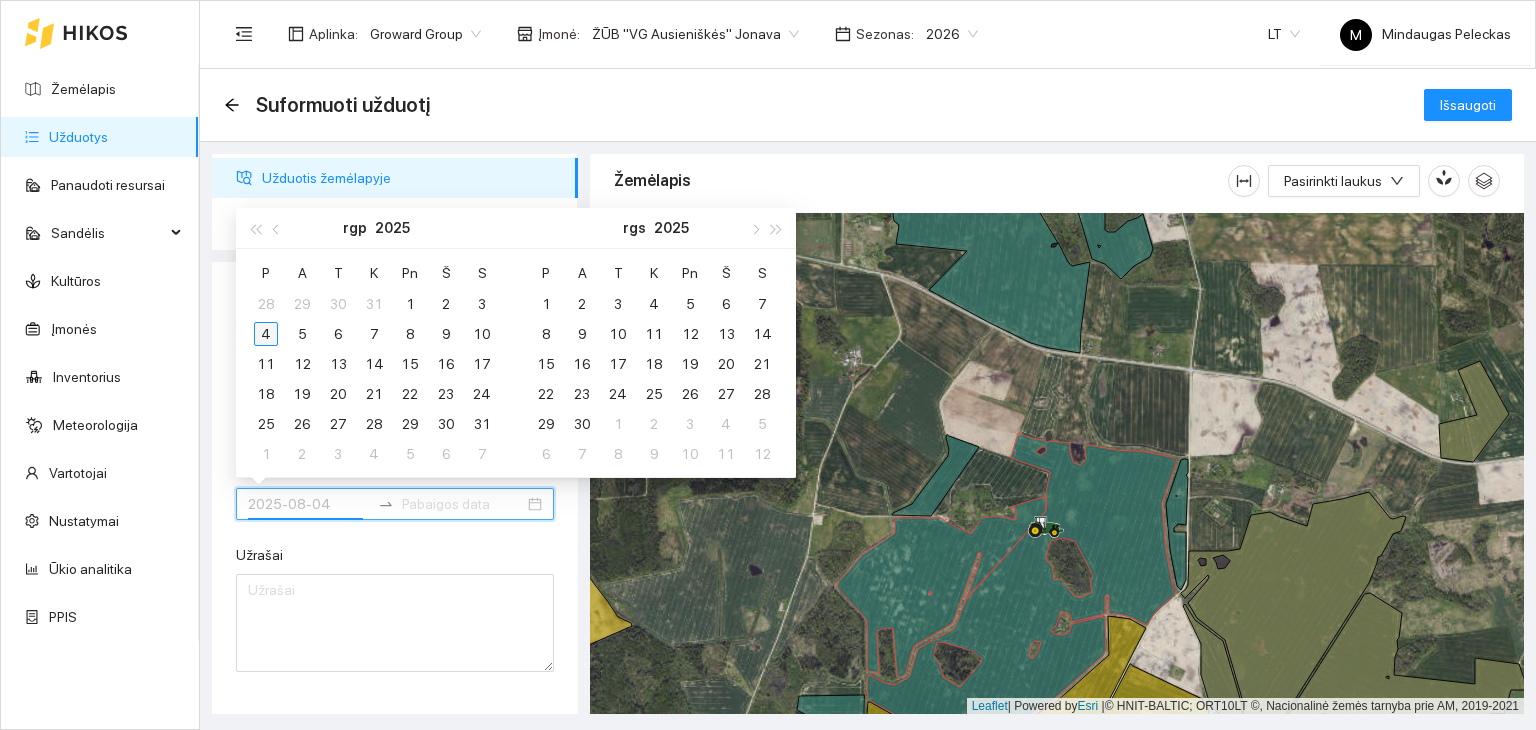 click on "4" at bounding box center [266, 334] 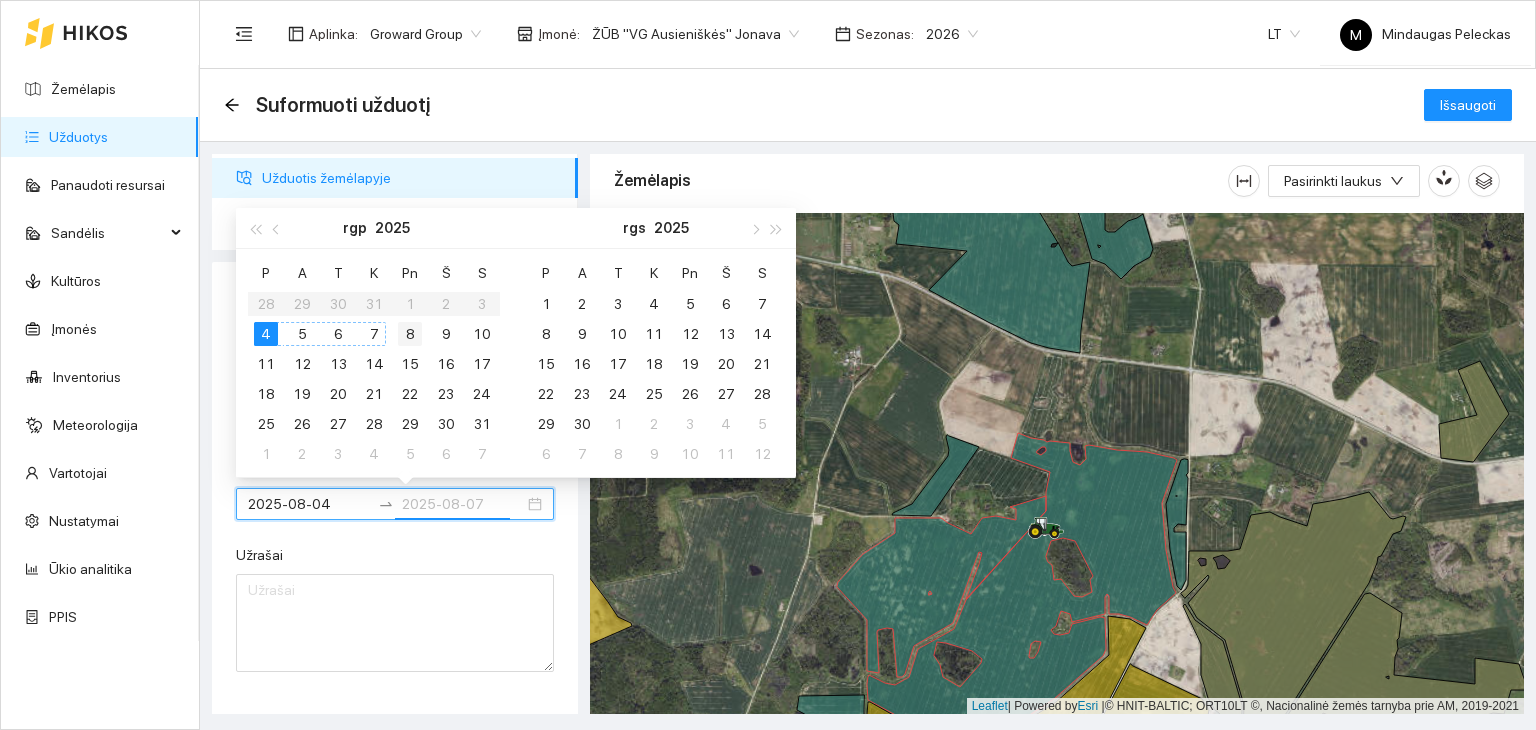 type on "2025-08-08" 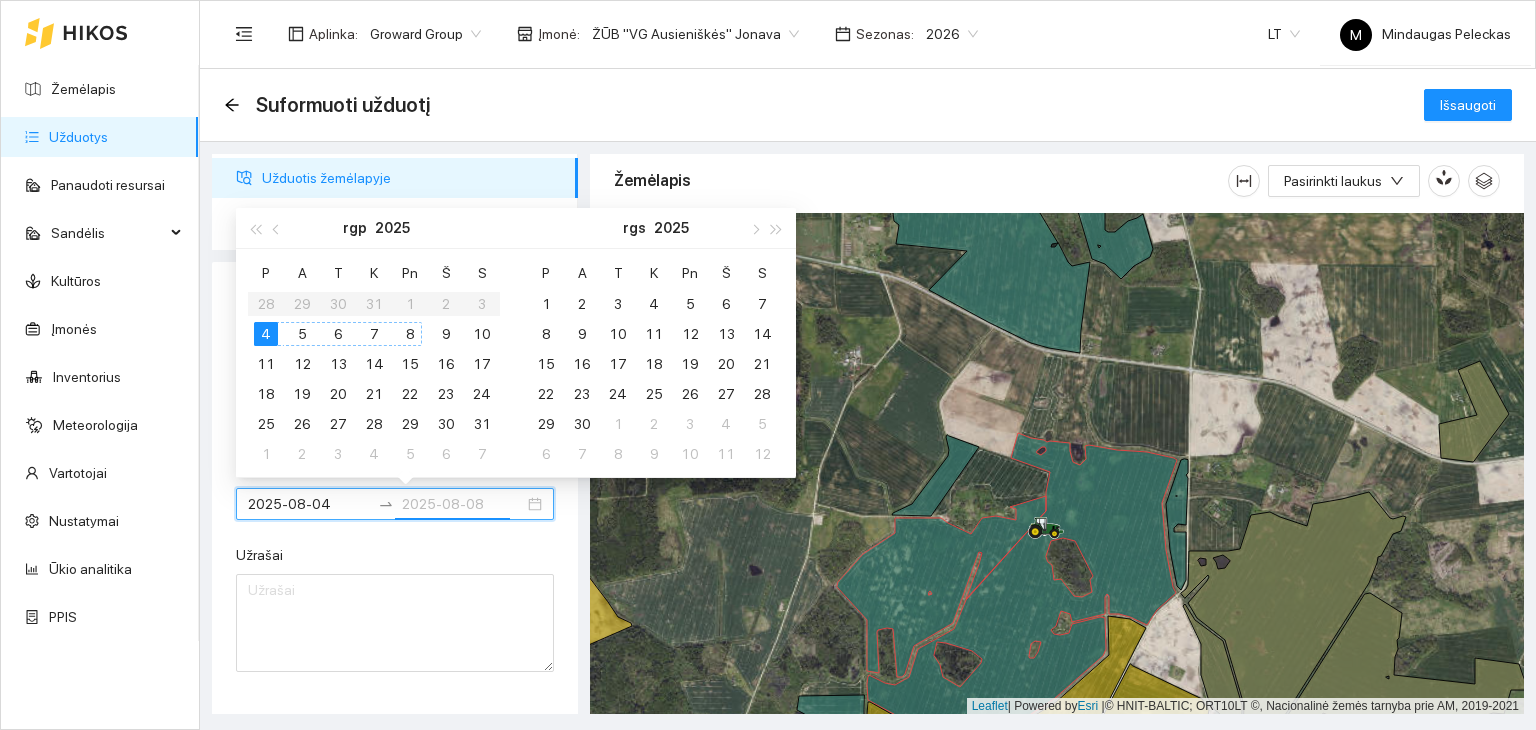 click on "8" at bounding box center (410, 334) 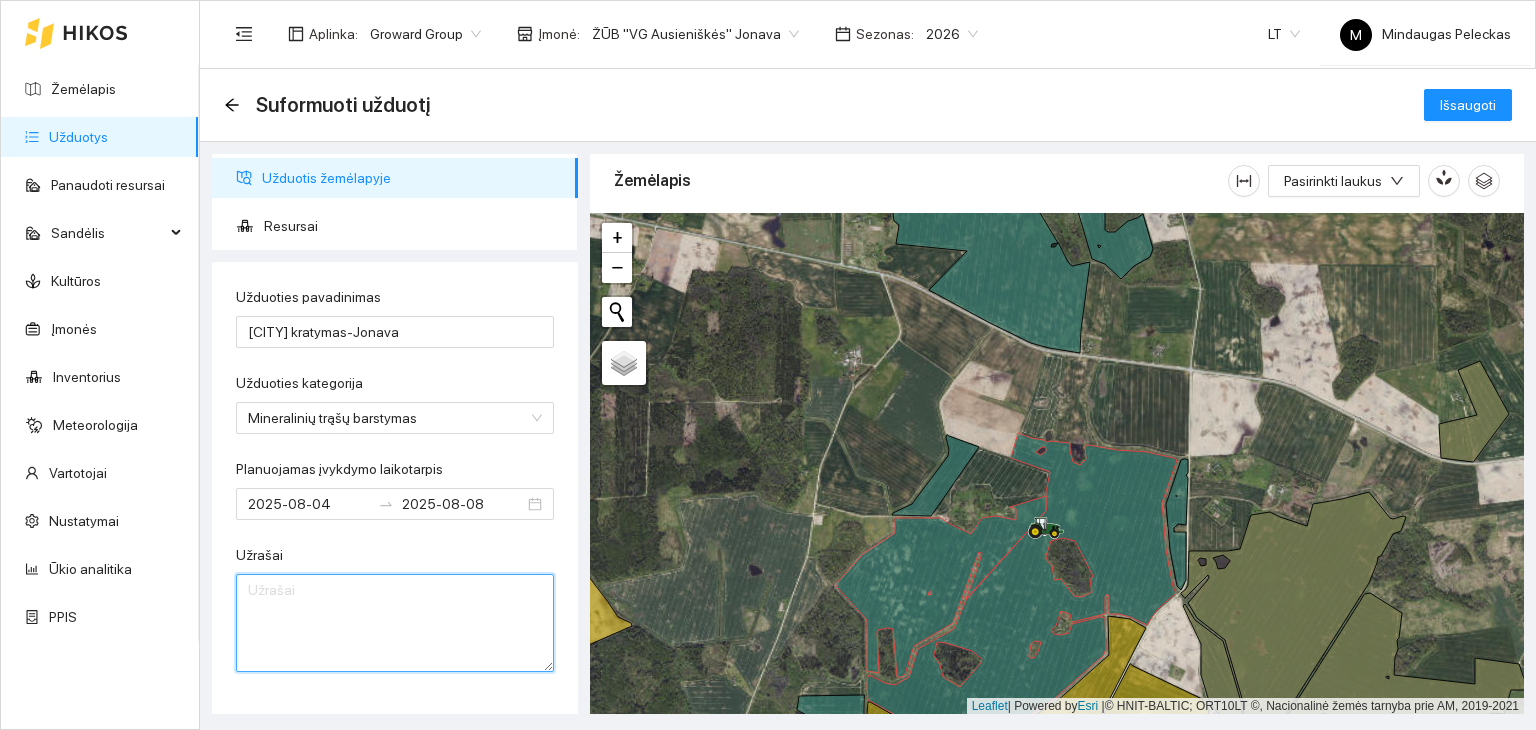 click on "Užrašai" at bounding box center [395, 623] 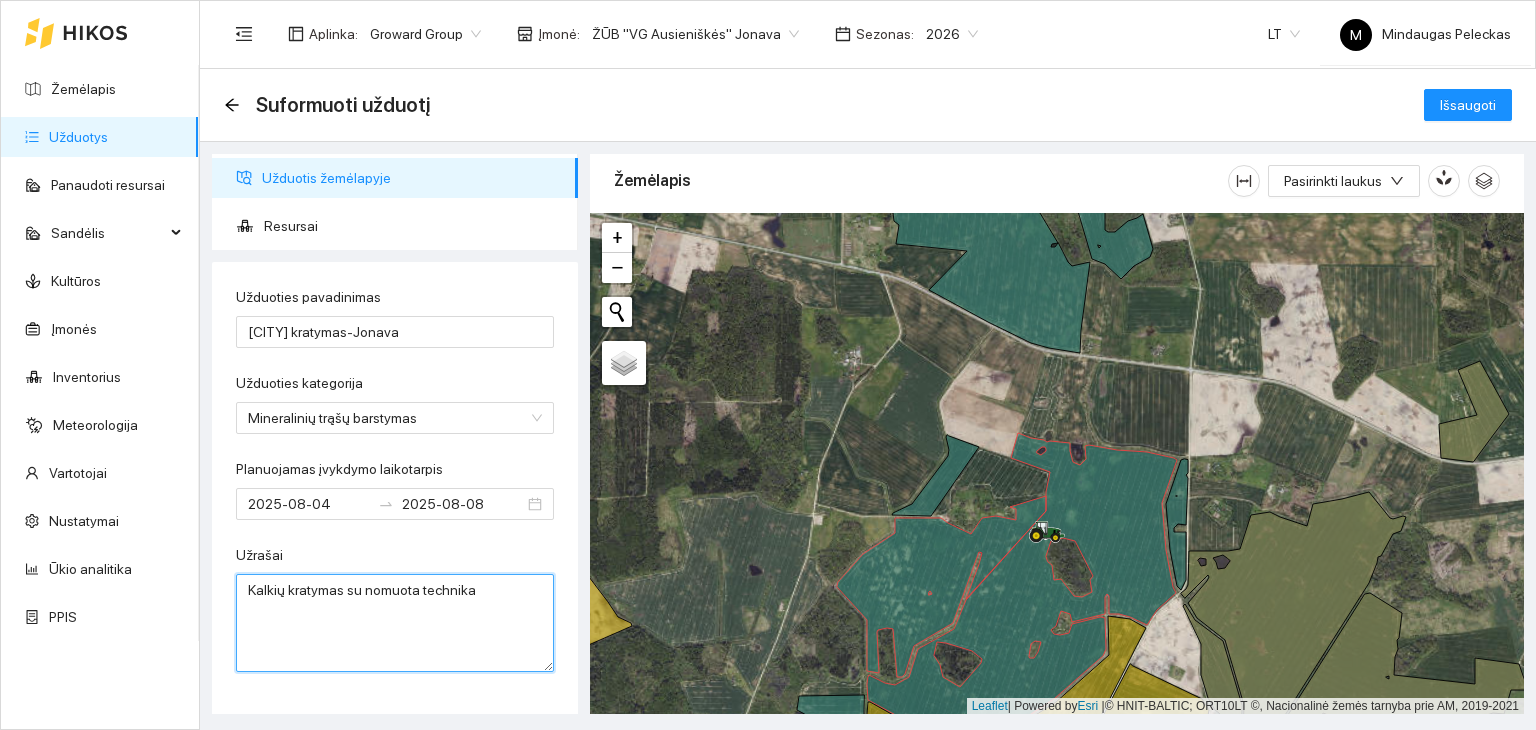 click on "Kalkių kratymas su nomuota technika" at bounding box center [395, 623] 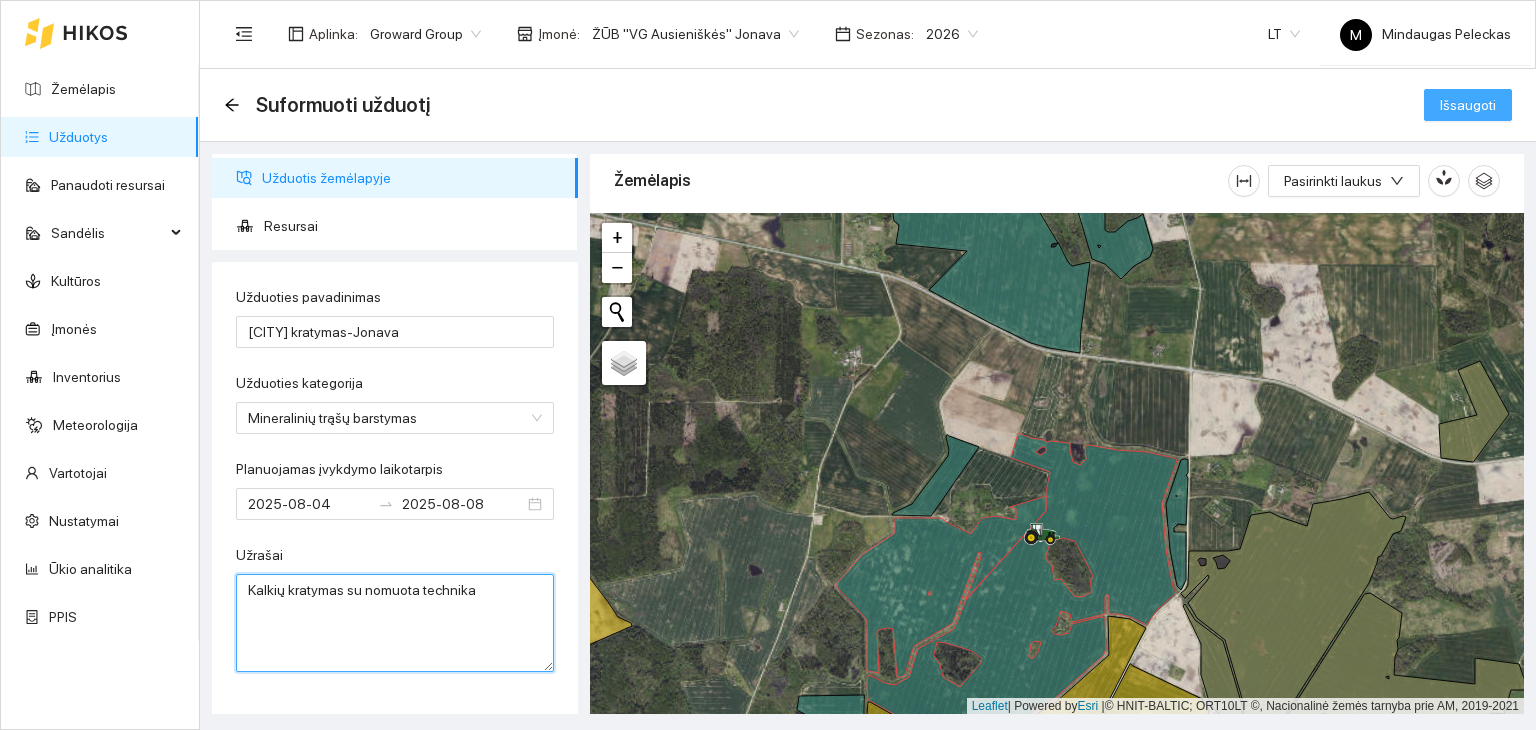 type on "Kalkių kratymas su nomuota technika" 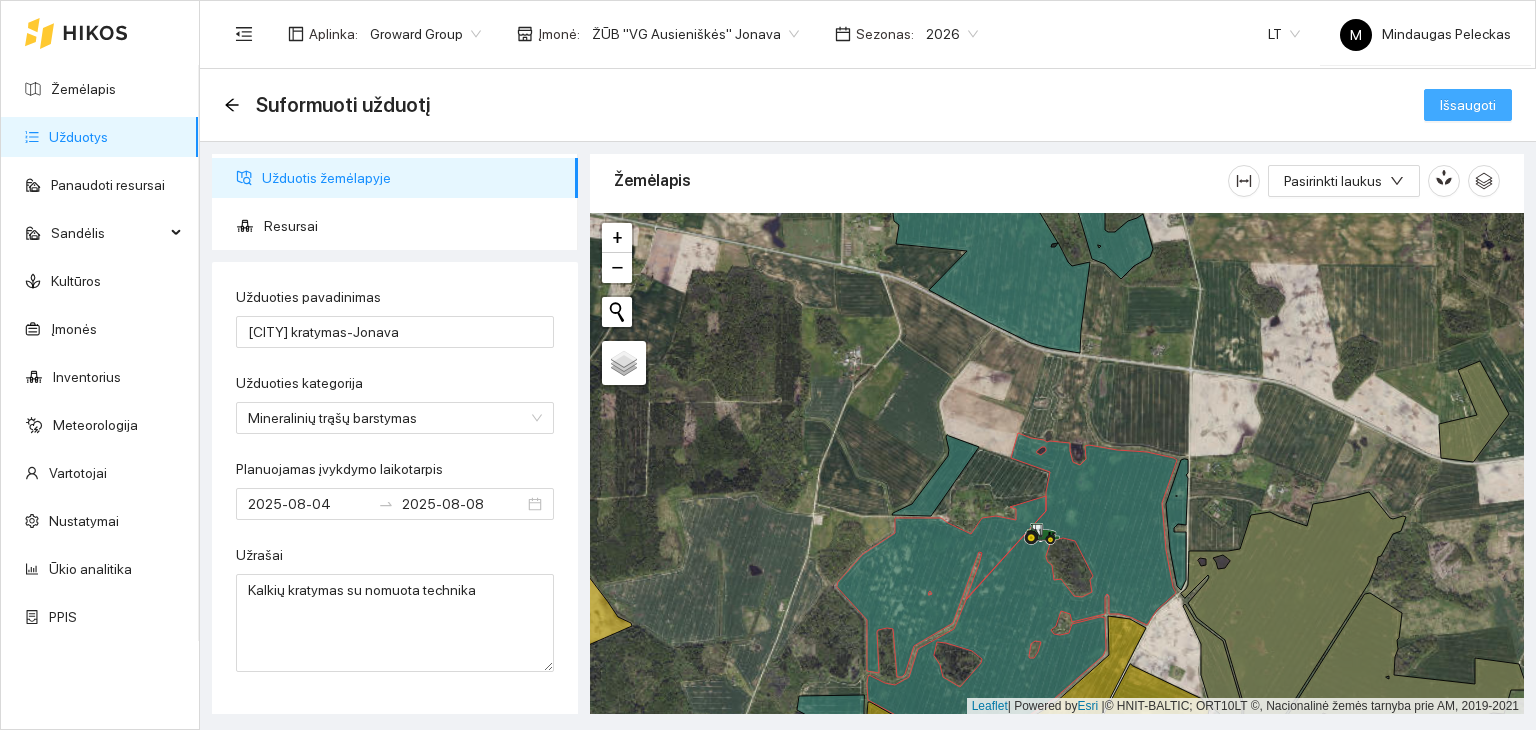 click on "Išsaugoti" at bounding box center [1468, 105] 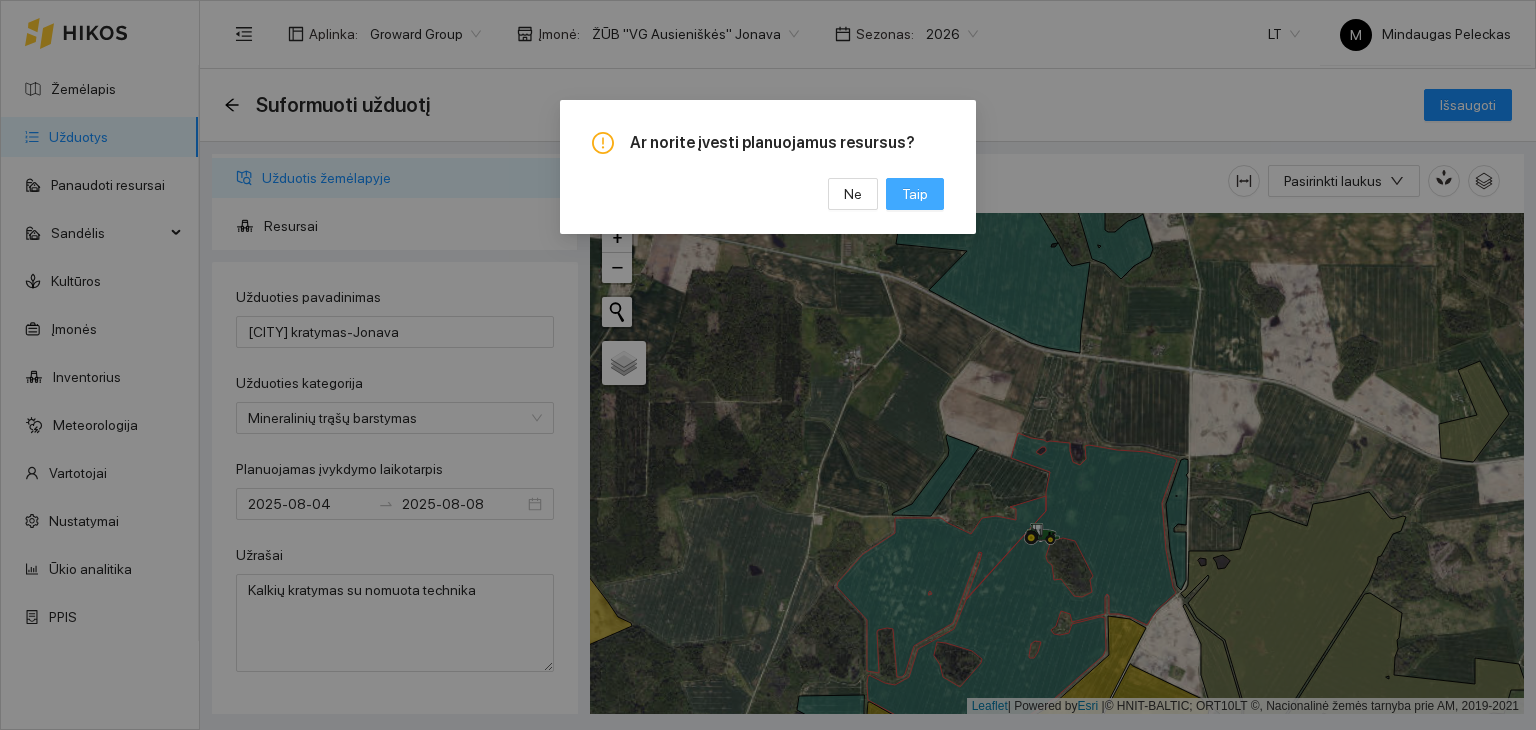 click on "Taip" at bounding box center [915, 194] 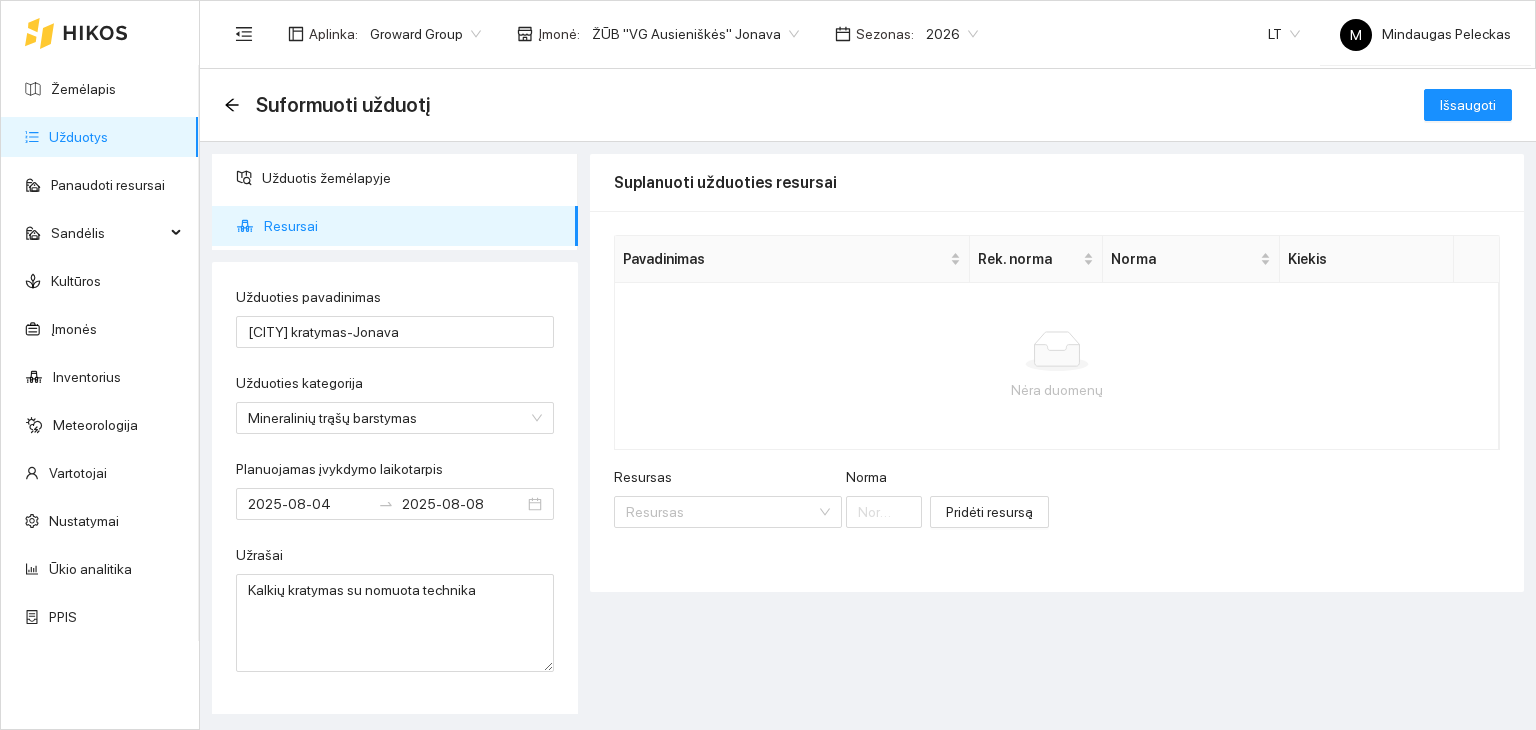 scroll, scrollTop: 0, scrollLeft: 0, axis: both 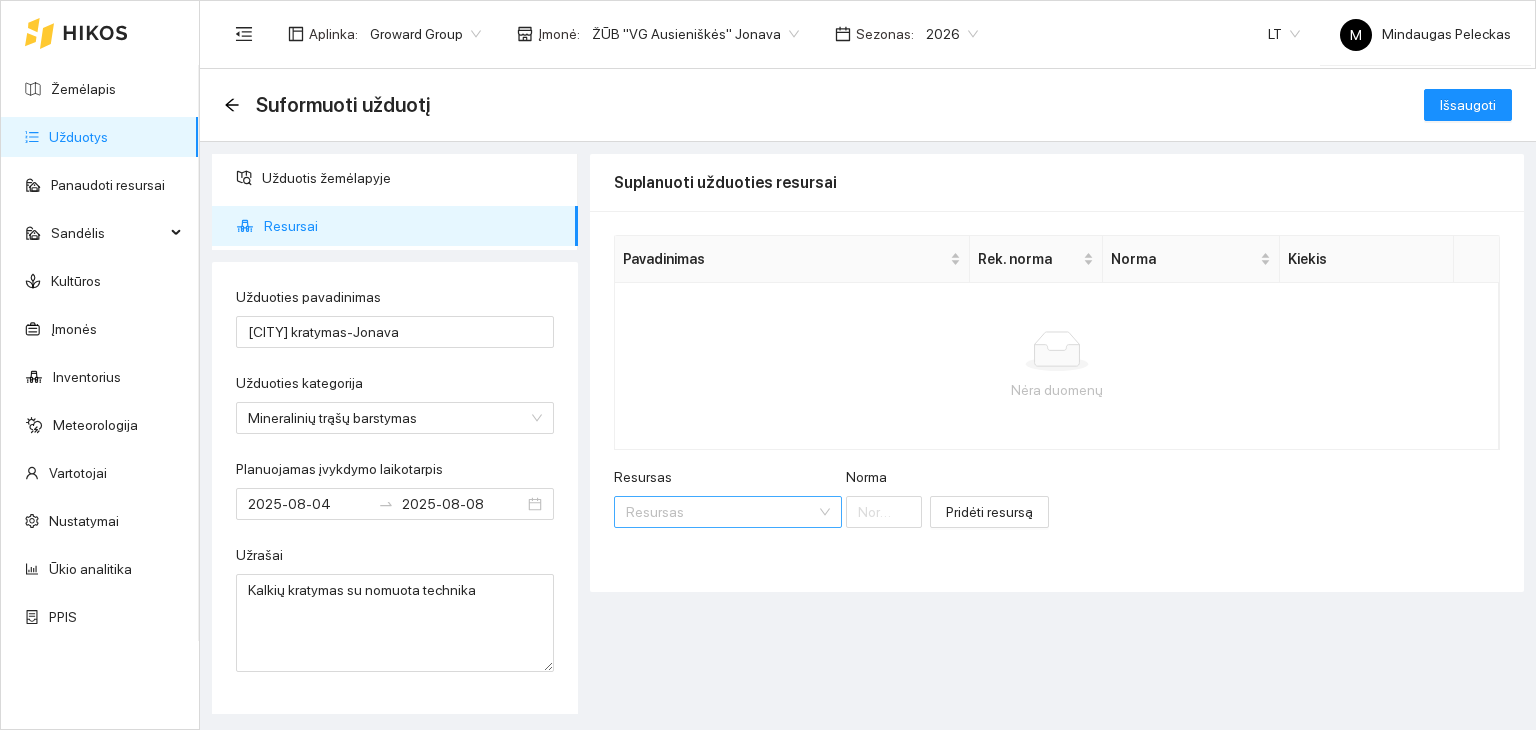 click on "Resursas" at bounding box center (721, 512) 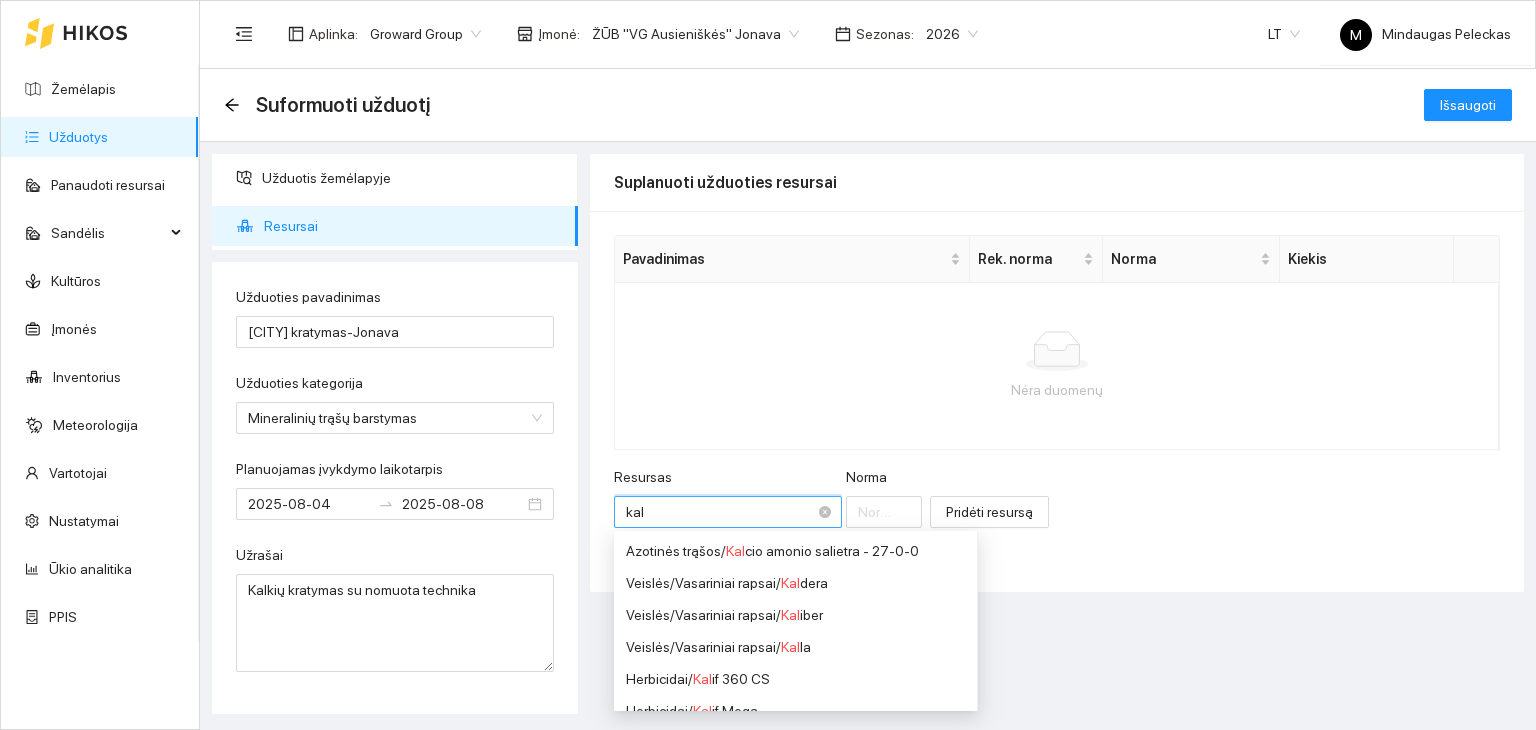 type on "kalk" 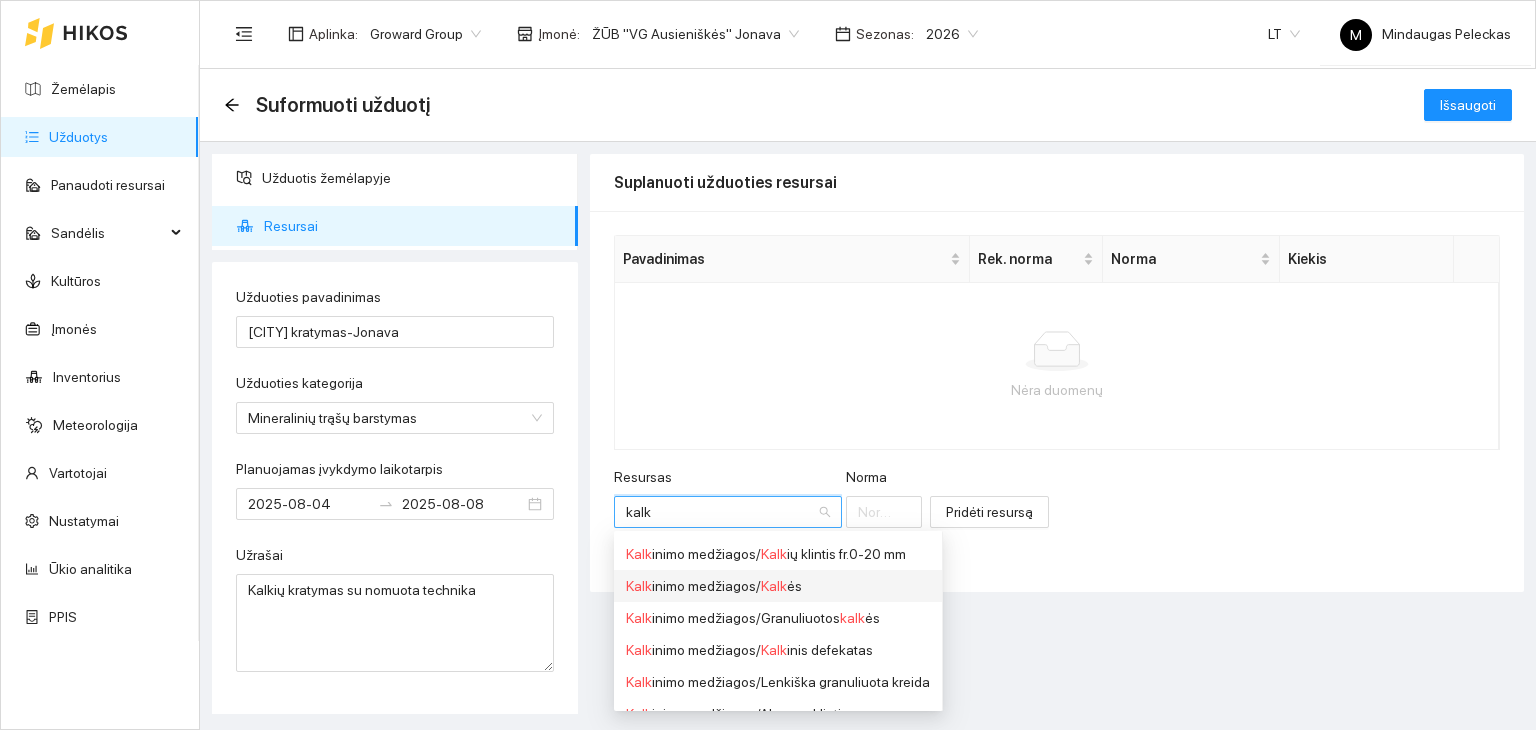 scroll, scrollTop: 0, scrollLeft: 0, axis: both 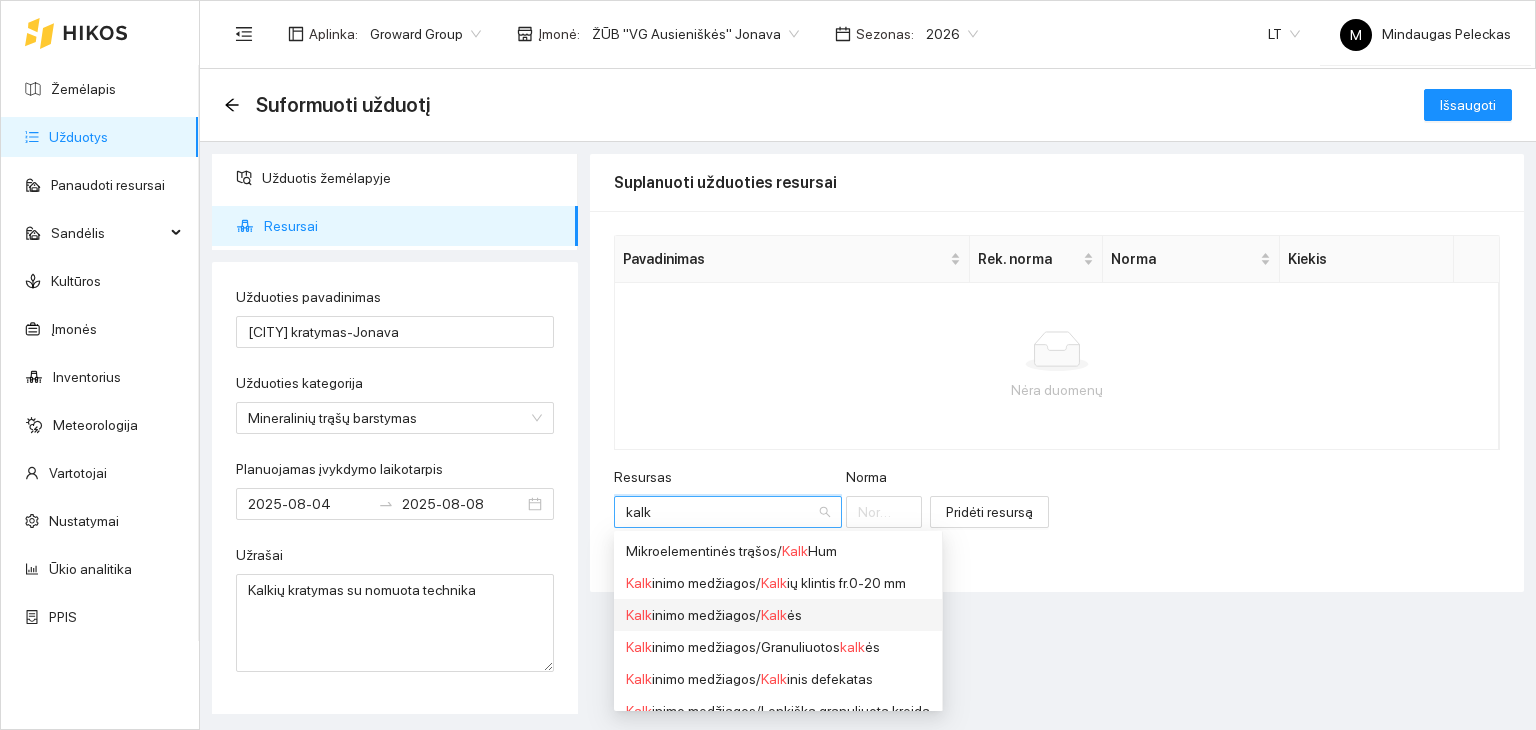 click on "Kalk inimo medžiagos  /  Kalk ės" at bounding box center [778, 615] 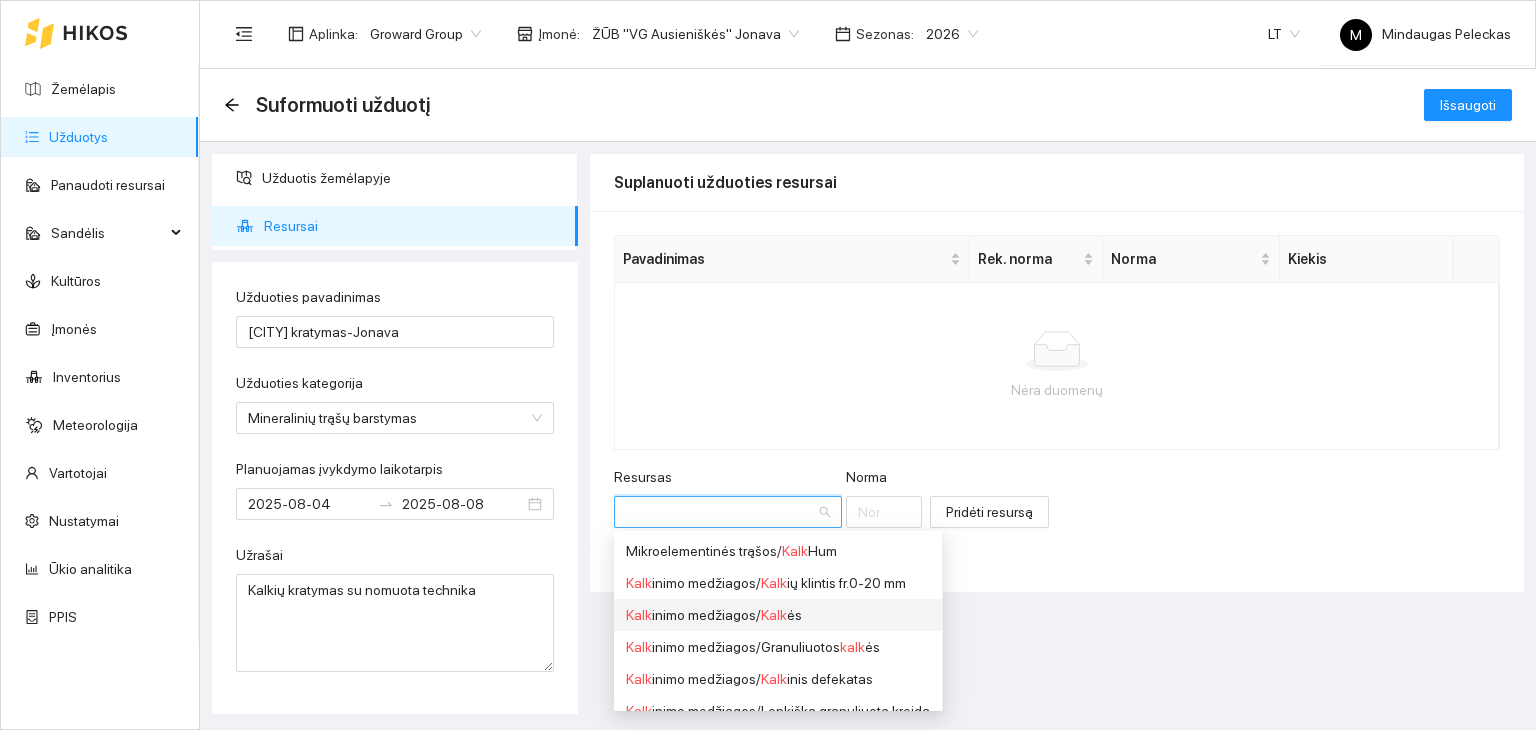 scroll, scrollTop: 432, scrollLeft: 0, axis: vertical 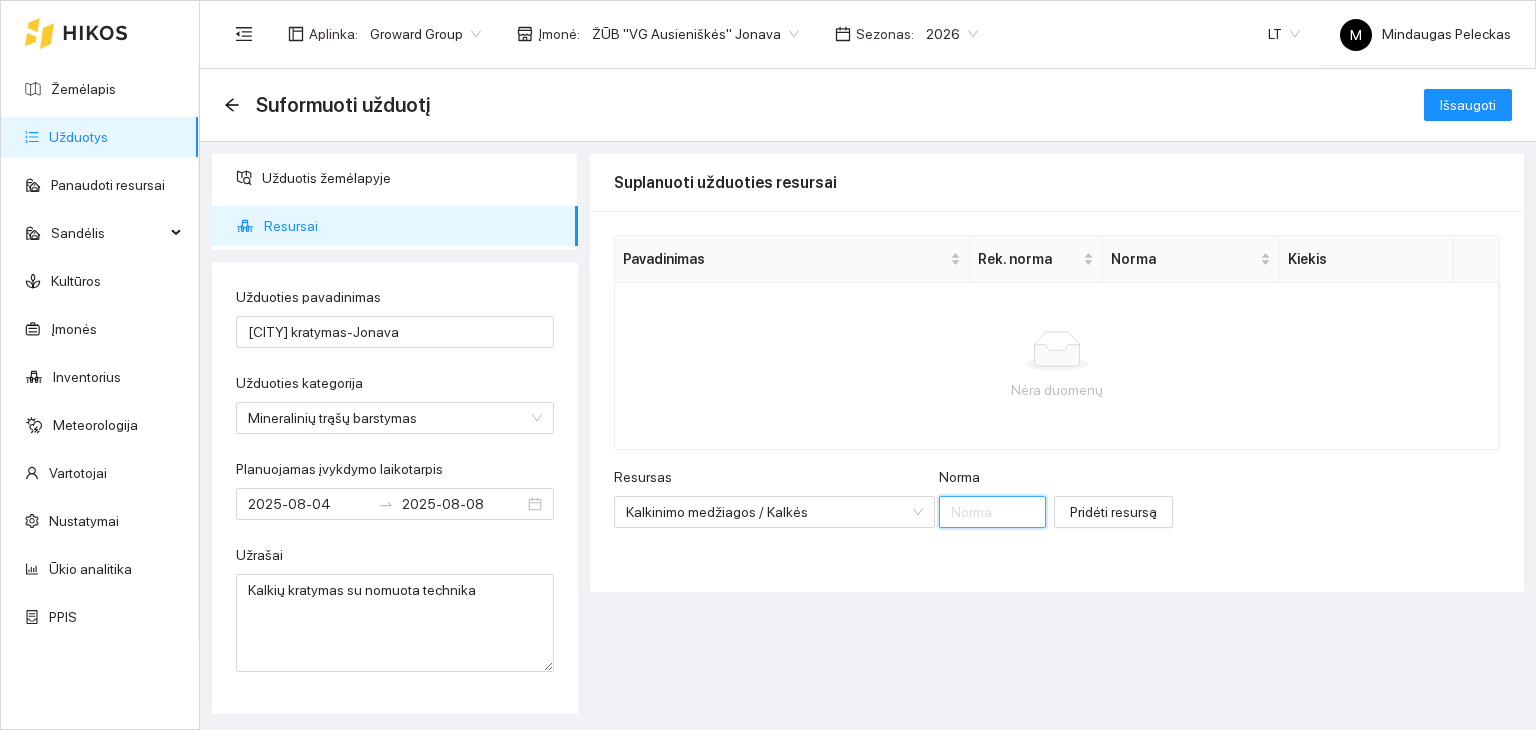 click on "Norma" at bounding box center (992, 512) 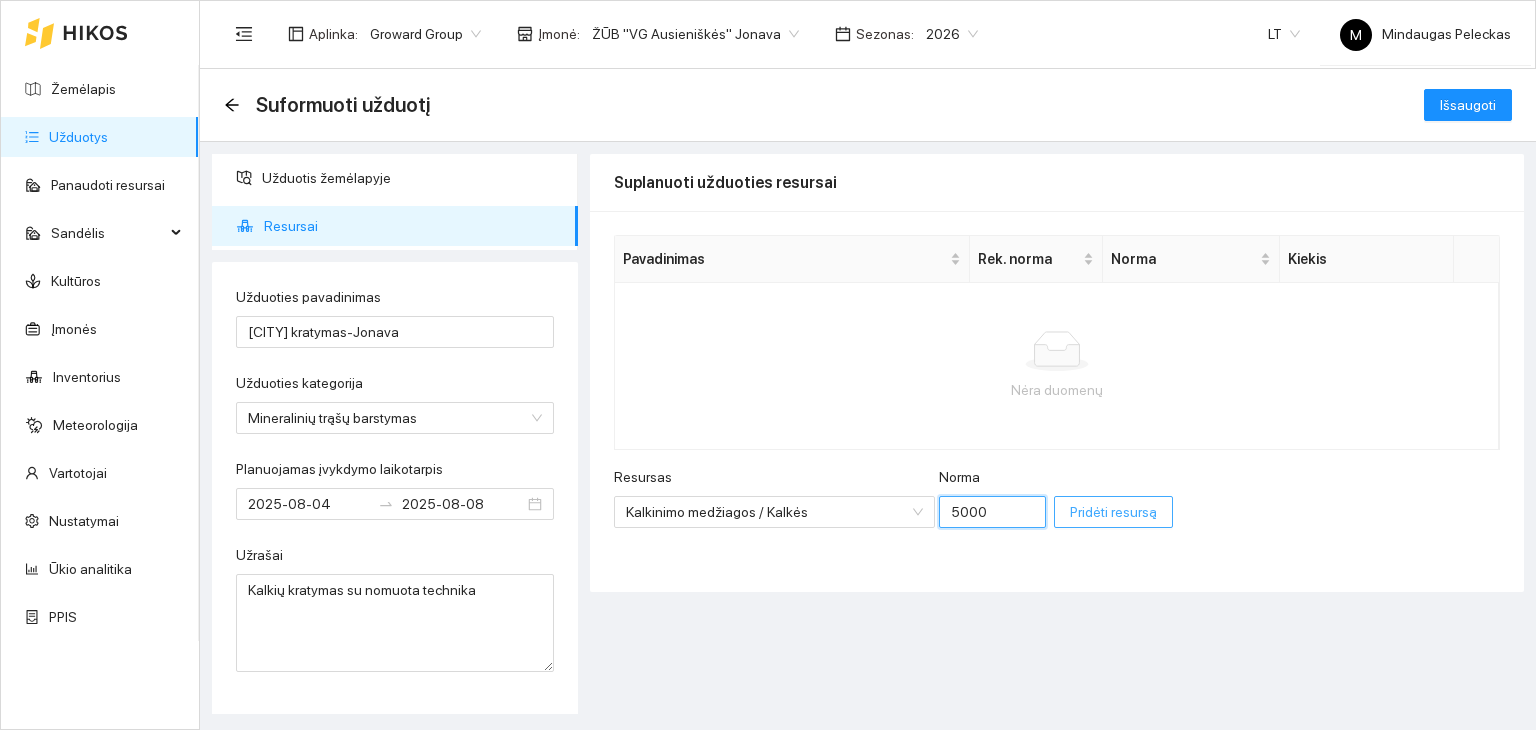 type on "5000" 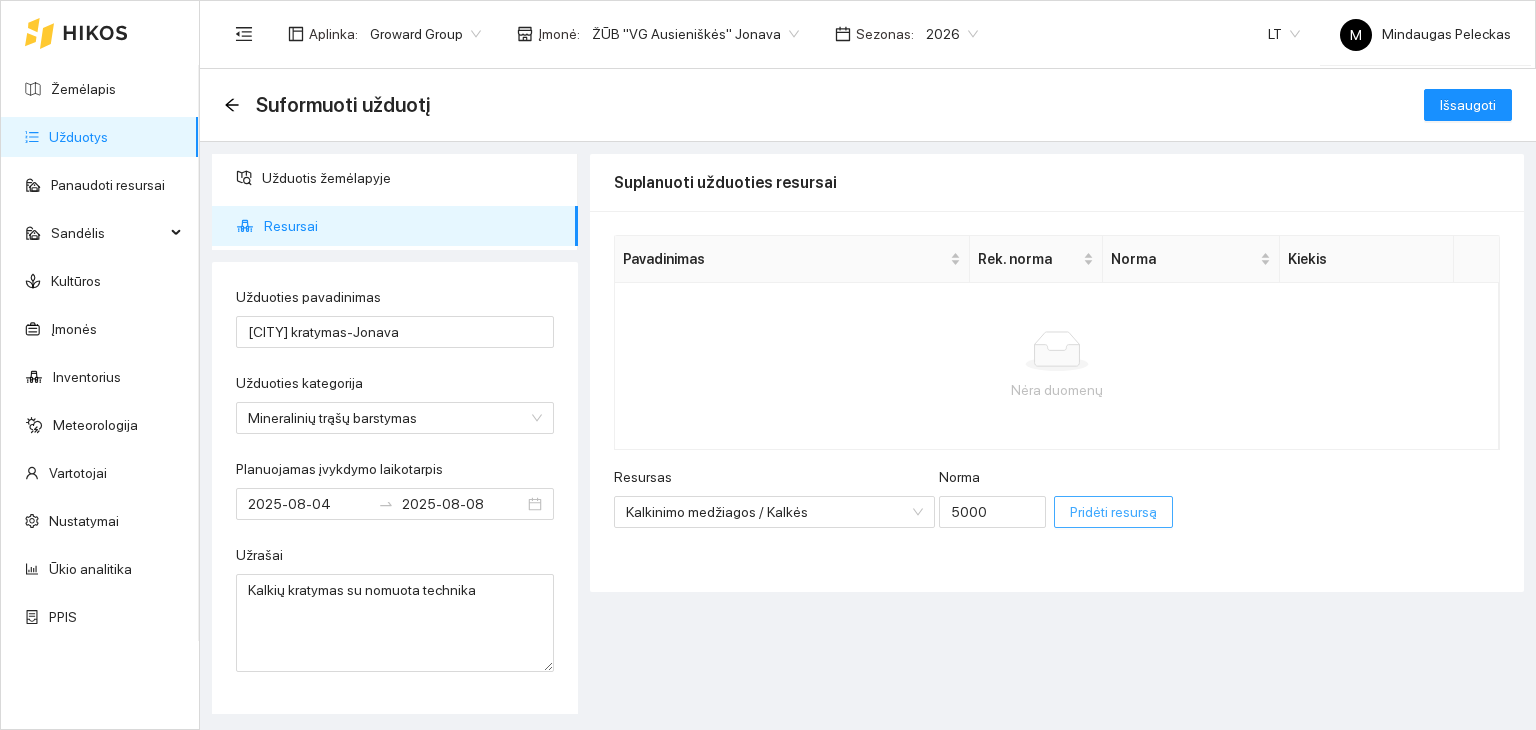 click on "Pridėti resursą" at bounding box center (1113, 512) 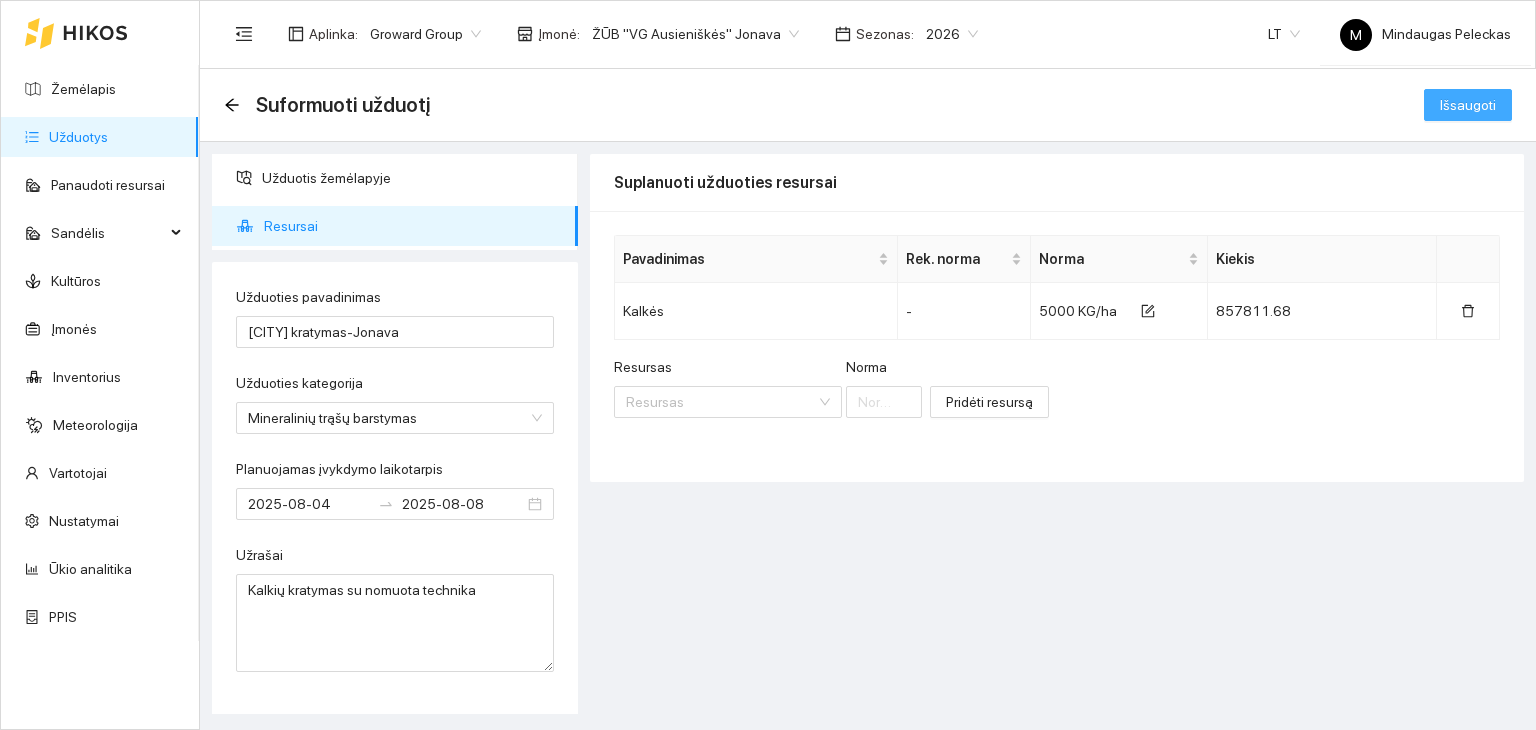 drag, startPoint x: 1482, startPoint y: 79, endPoint x: 1484, endPoint y: 108, distance: 29.068884 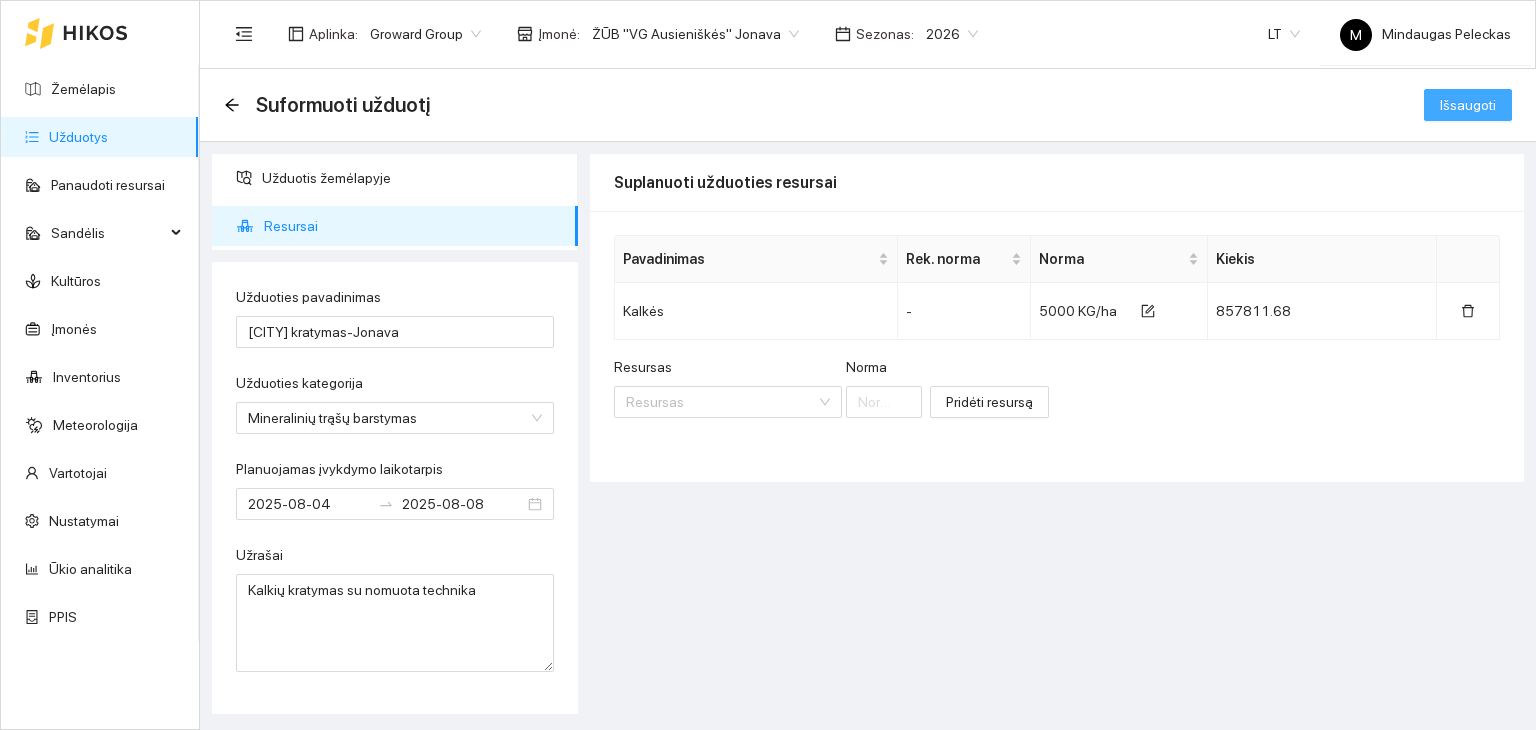 click on "Suformuoti užduotį Išsaugoti" at bounding box center (868, 105) 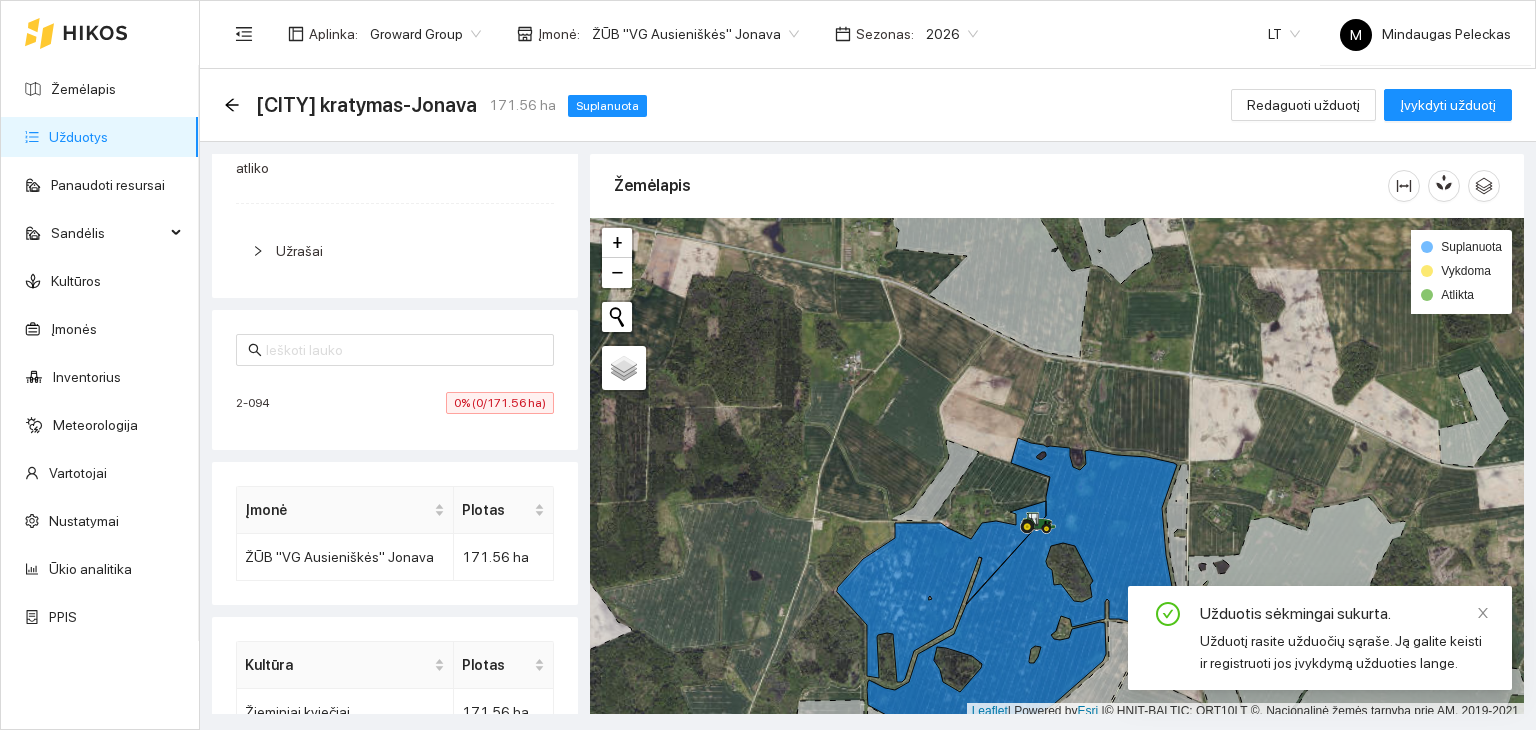 scroll, scrollTop: 414, scrollLeft: 0, axis: vertical 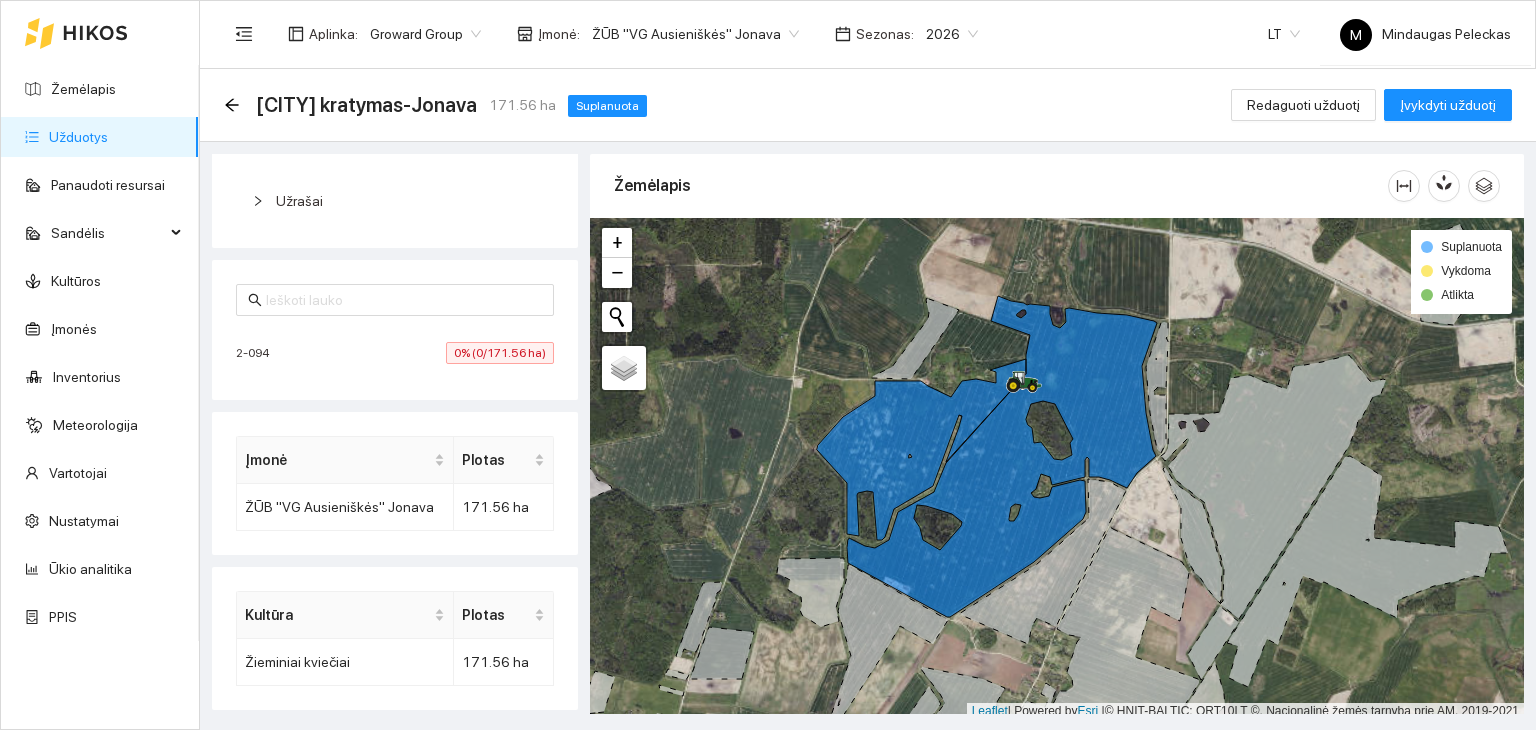 click on "Užduotys" at bounding box center [78, 137] 